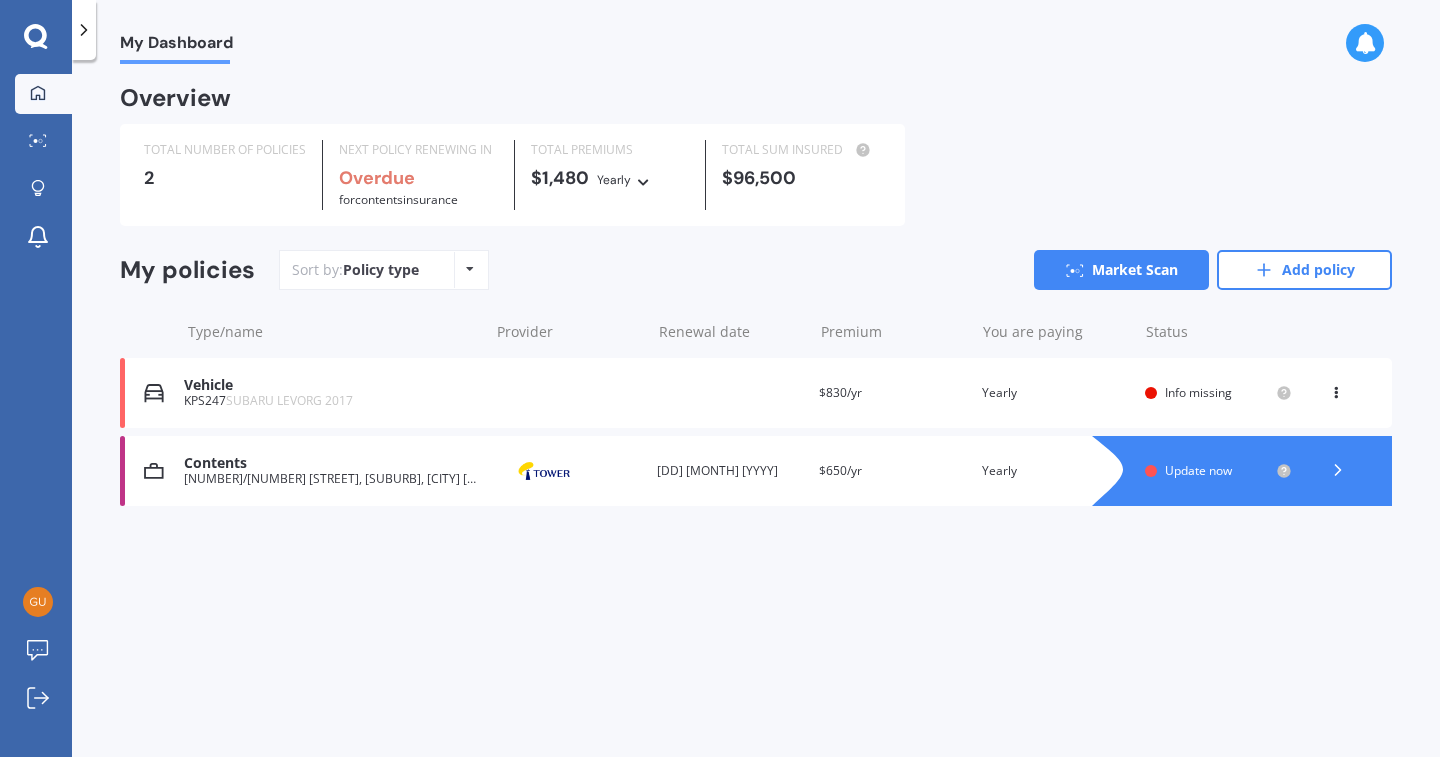 scroll, scrollTop: 0, scrollLeft: 0, axis: both 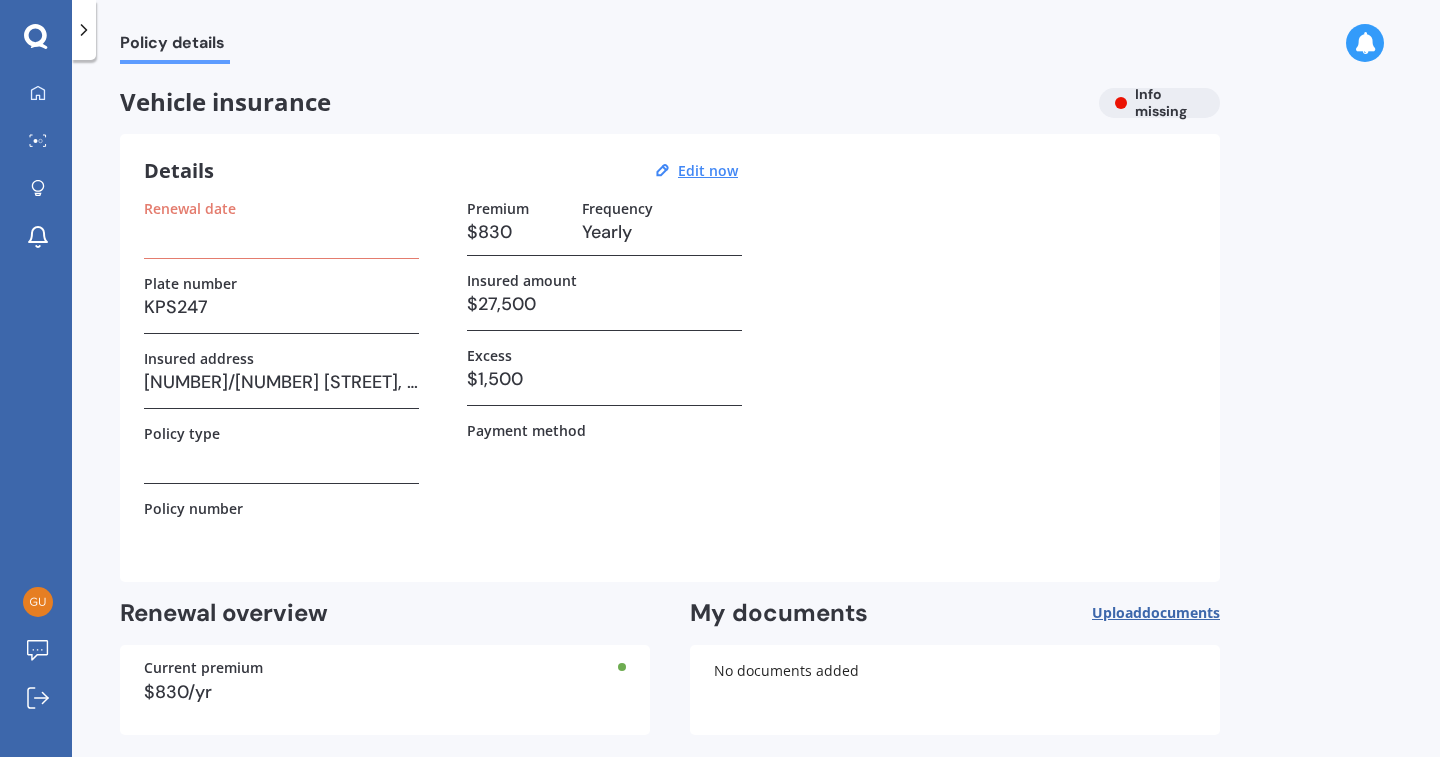 click on "$27,500" at bounding box center [281, 232] 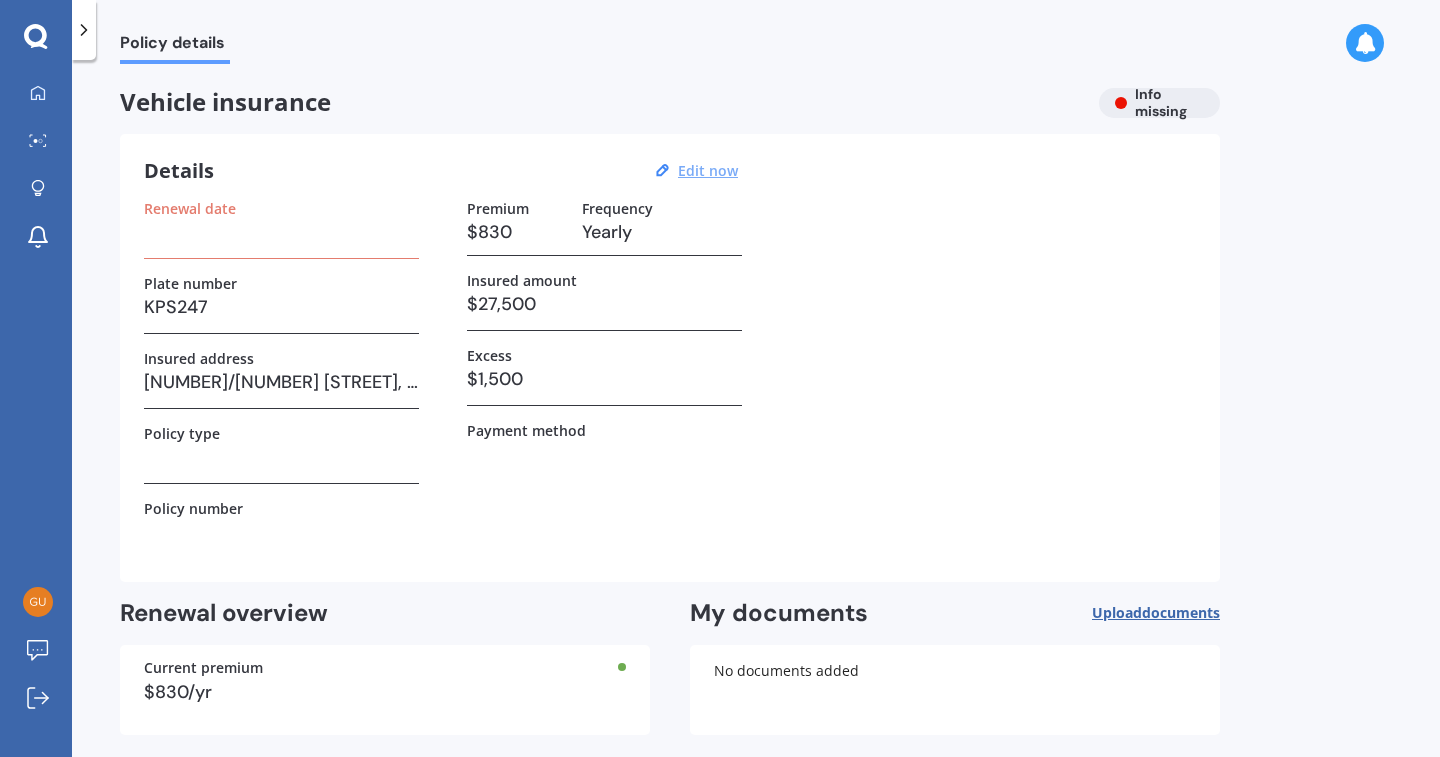 click on "Edit now" at bounding box center (708, 170) 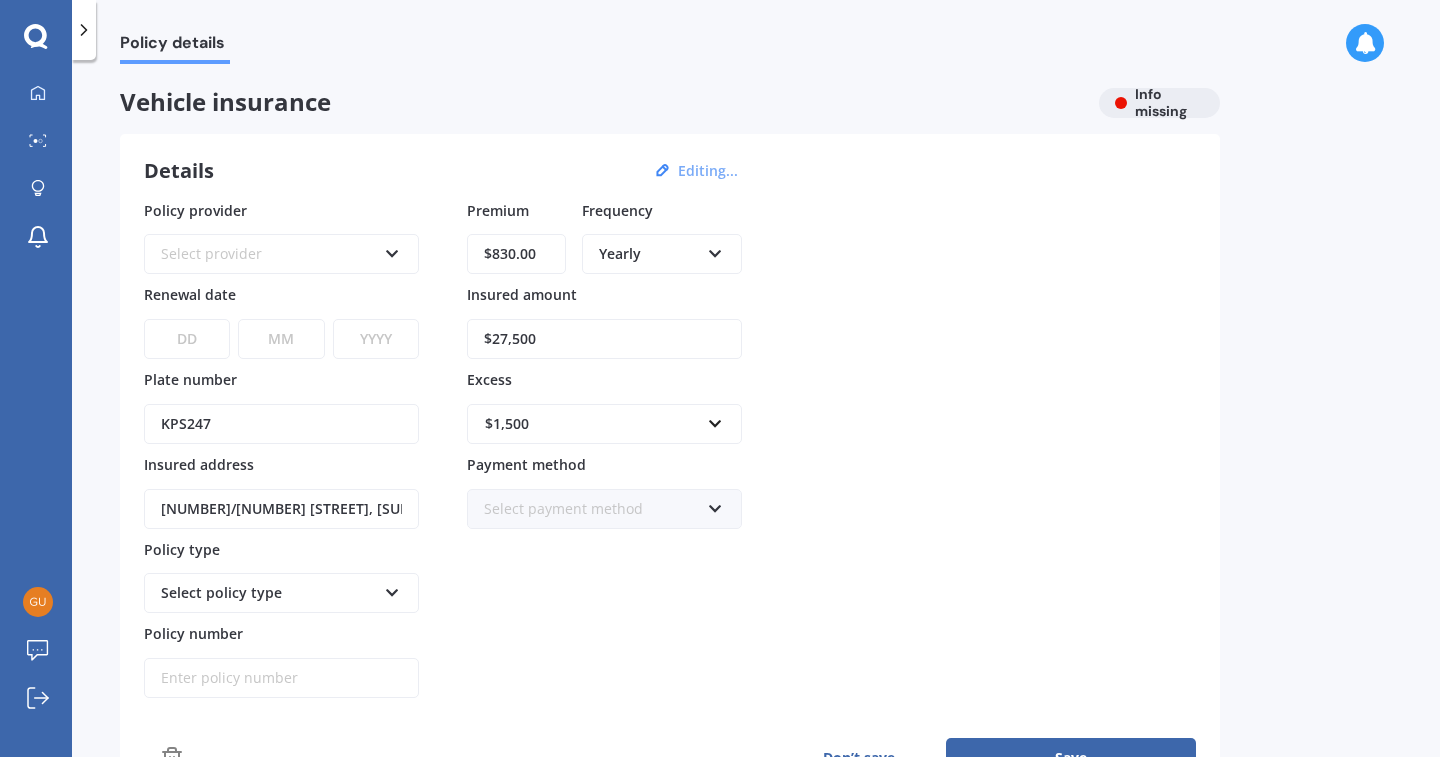 click on "$27,500" at bounding box center [604, 339] 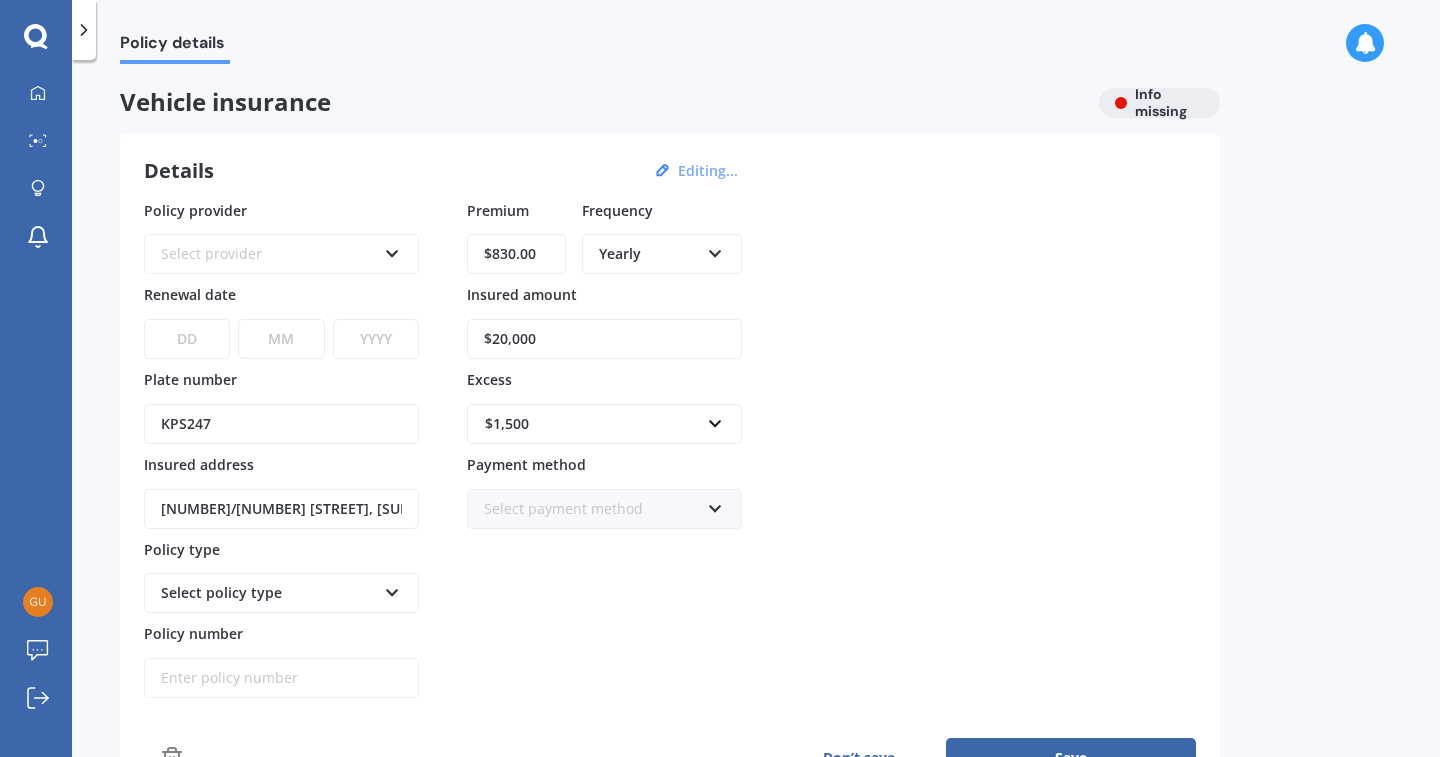 click on "$1,500 $100 $400 $500 $750 $1,000 $1,500 $2,000" at bounding box center [281, 241] 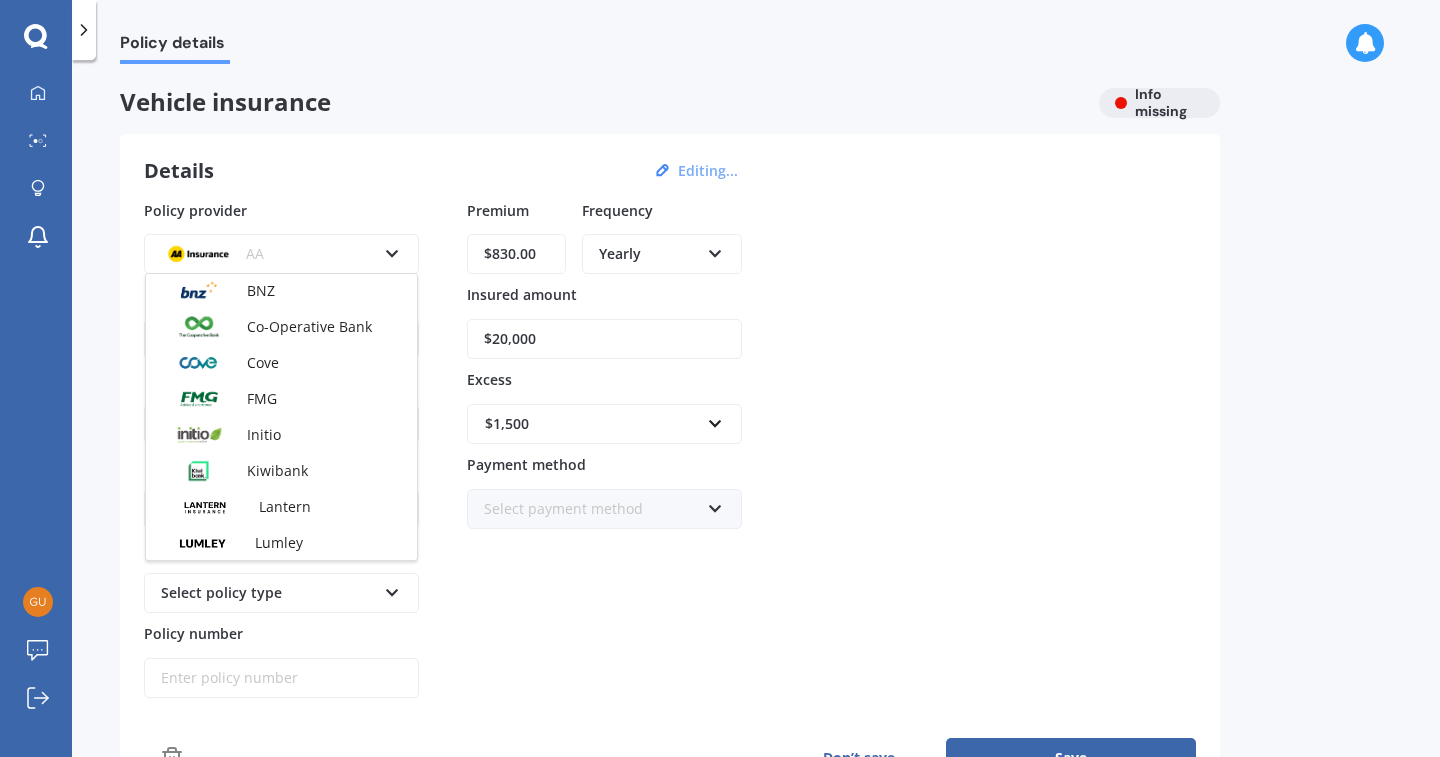 scroll, scrollTop: 323, scrollLeft: 0, axis: vertical 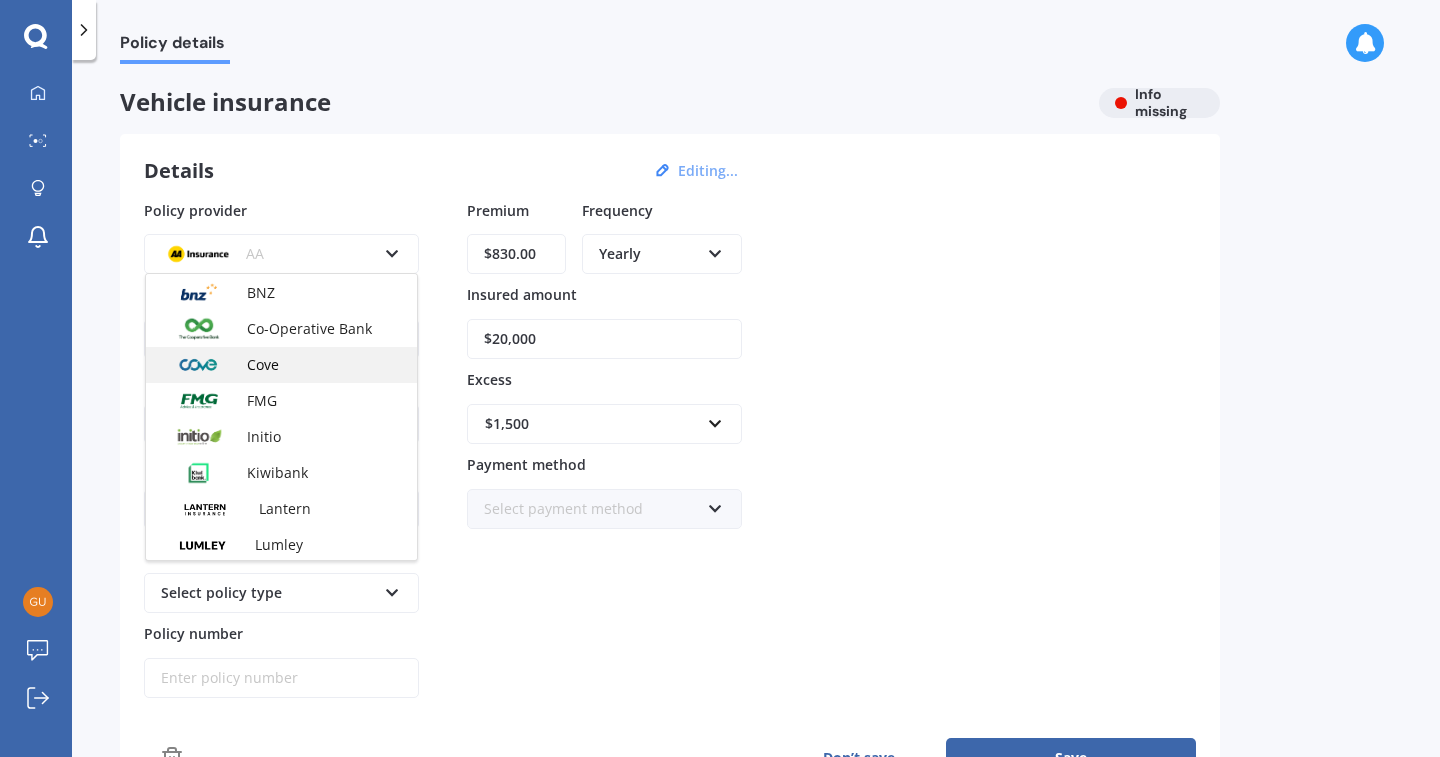 click on "Cove" at bounding box center (281, 365) 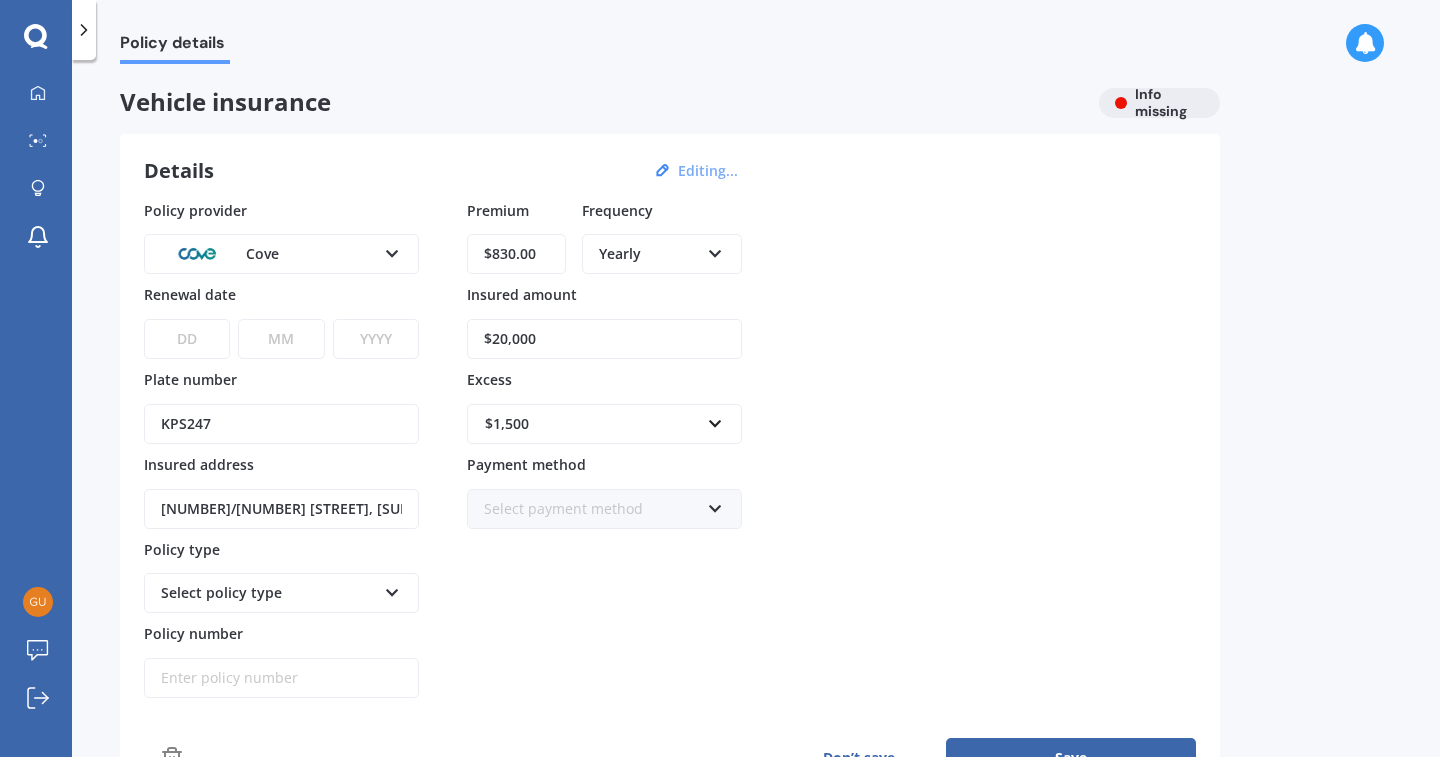 click on "Policy provider Cove AA AMI AMP ANZ ASB Aioi Nissay Dowa Ando Assurant Autosure BNZ Co-Operative Bank Cove FMG Initio Kiwibank Lantern Lumley MAS NAC NZI Other Provident SBS Star Insure State Swann TSB Tower Trade Me Insurance Vero Westpac YOUI Renewal date DD 01 02 03 04 05 06 07 08 09 10 11 12 13 14 15 16 17 18 19 20 21 22 23 24 25 26 27 28 29 30 31 MM 01 02 03 04 05 06 07 08 09 10 11 12 YYYY 2027 2026 2025 2024 2023 2022 2021 2020 2019 2018 2017 2016 2015 2014 2013 2012 2011 2010 2009 2008 2007 2006 2005 2004 2003 2002 2001 2000 1999 1998 1997 1996 1995 1994 1993 1992 1991 1990 1989 1988 1987 1986 1985 1984 1983 1982 1981 1980 1979 1978 1977 1976 1975 1974 1973 1972 1971 1970 1969 1968 1967 1966 1965 1964 1963 1962 1961 1960 1959 1958 1957 1956 1955 1954 1953 1952 1951 1950 1949 1948 1947 1946 1945 1944 1943 1942 1941 1940 1939 1938 1937 1936 1935 1934 1933 1932 1931 1930 1929 1928 Plate number [PLATE] Insured address [NUMBER]/[NUMBER] [STREET], [SUBURB], [CITY] [POSTAL_CODE] Policy type Select policy type Yearly" at bounding box center [670, 449] 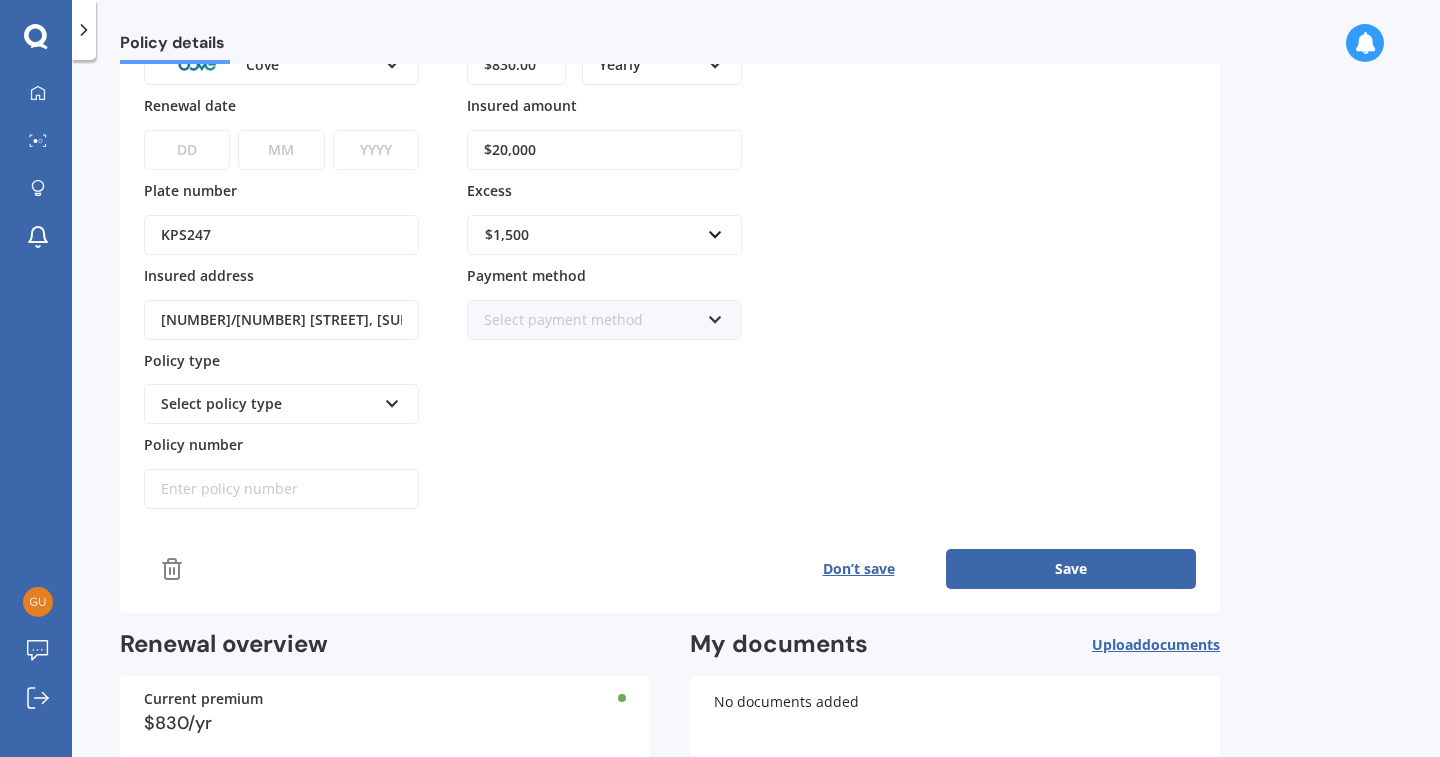 scroll, scrollTop: 187, scrollLeft: 0, axis: vertical 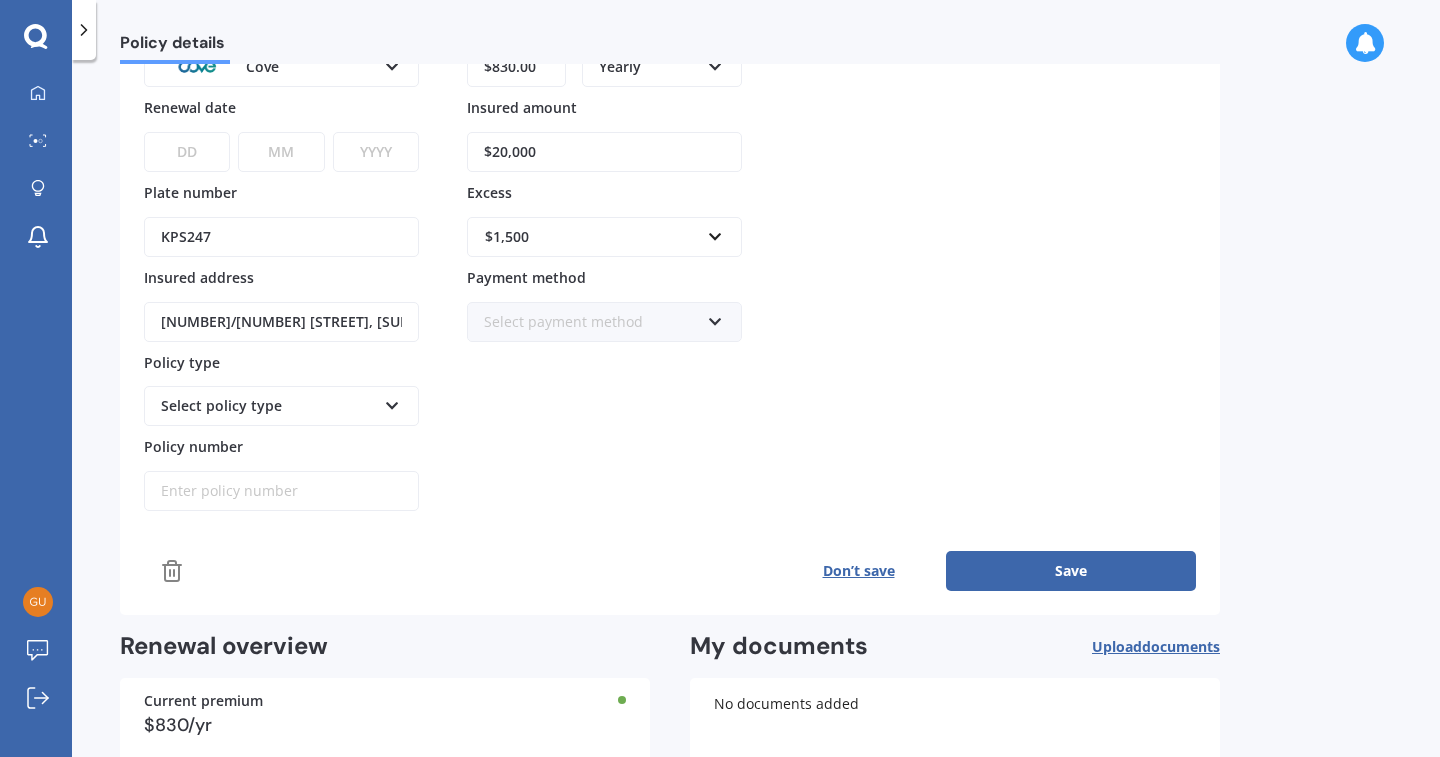 click on "Select policy type Comprehensive" at bounding box center [281, 67] 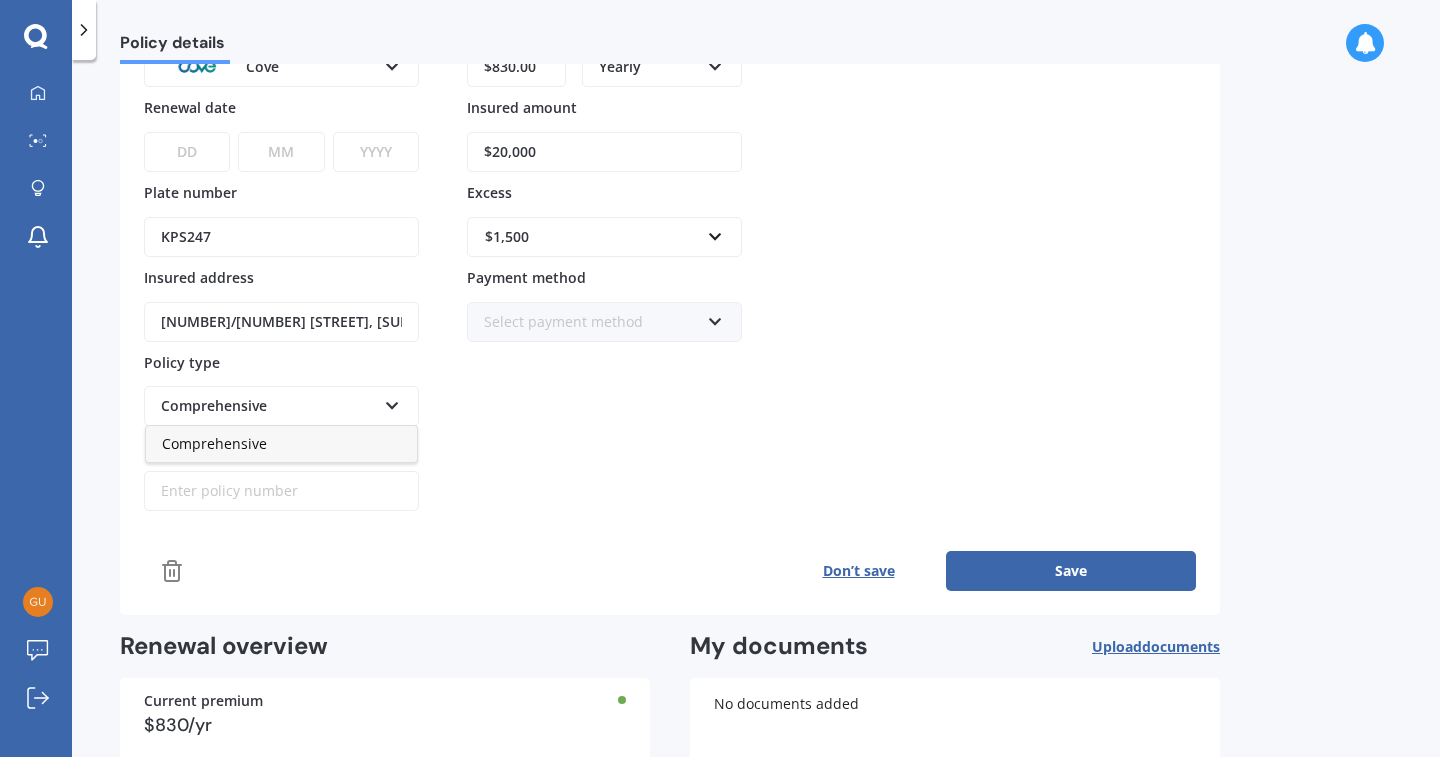 click on "Comprehensive" at bounding box center (281, 444) 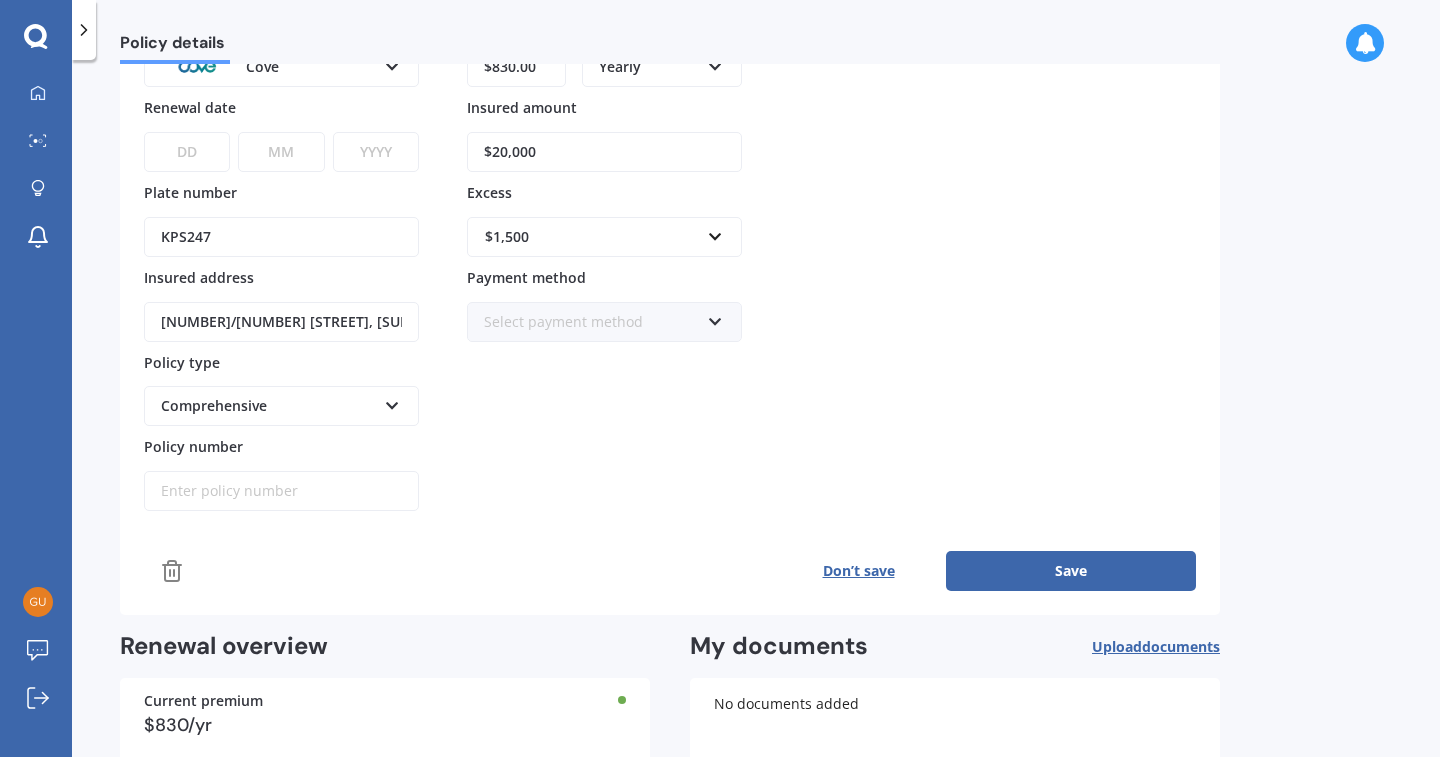 click on "Premium $830.00 Frequency Yearly Yearly Six-Monthly Quarterly Monthly Fortnightly Weekly Insured amount $20,000 Excess $1,500 $100 $400 $500 $750 $1,000 $1,500 $2,000 Payment method Select payment method Direct debit - bank account Direct debit - credit/debit card Online payment Internet banking transfer Cheque" at bounding box center (604, 262) 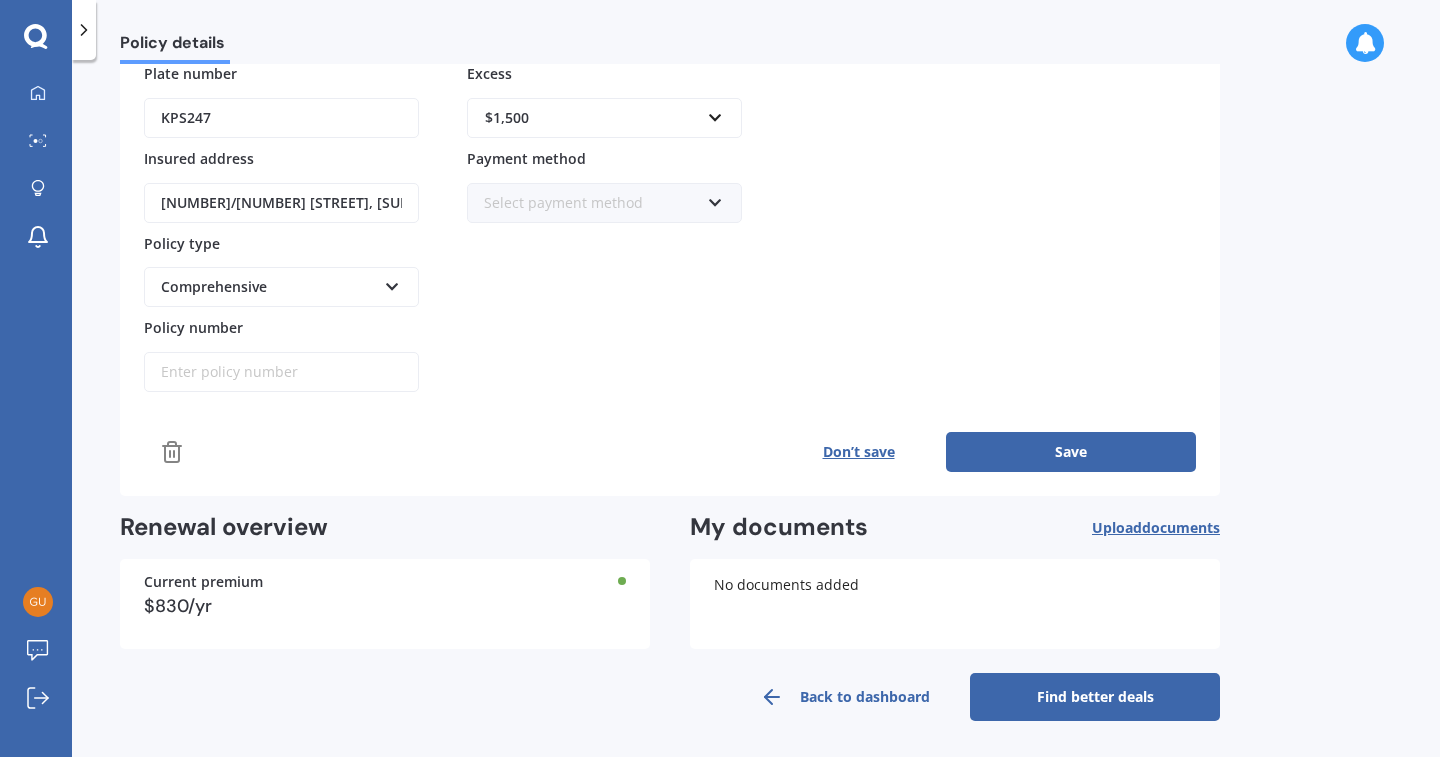 scroll, scrollTop: 304, scrollLeft: 0, axis: vertical 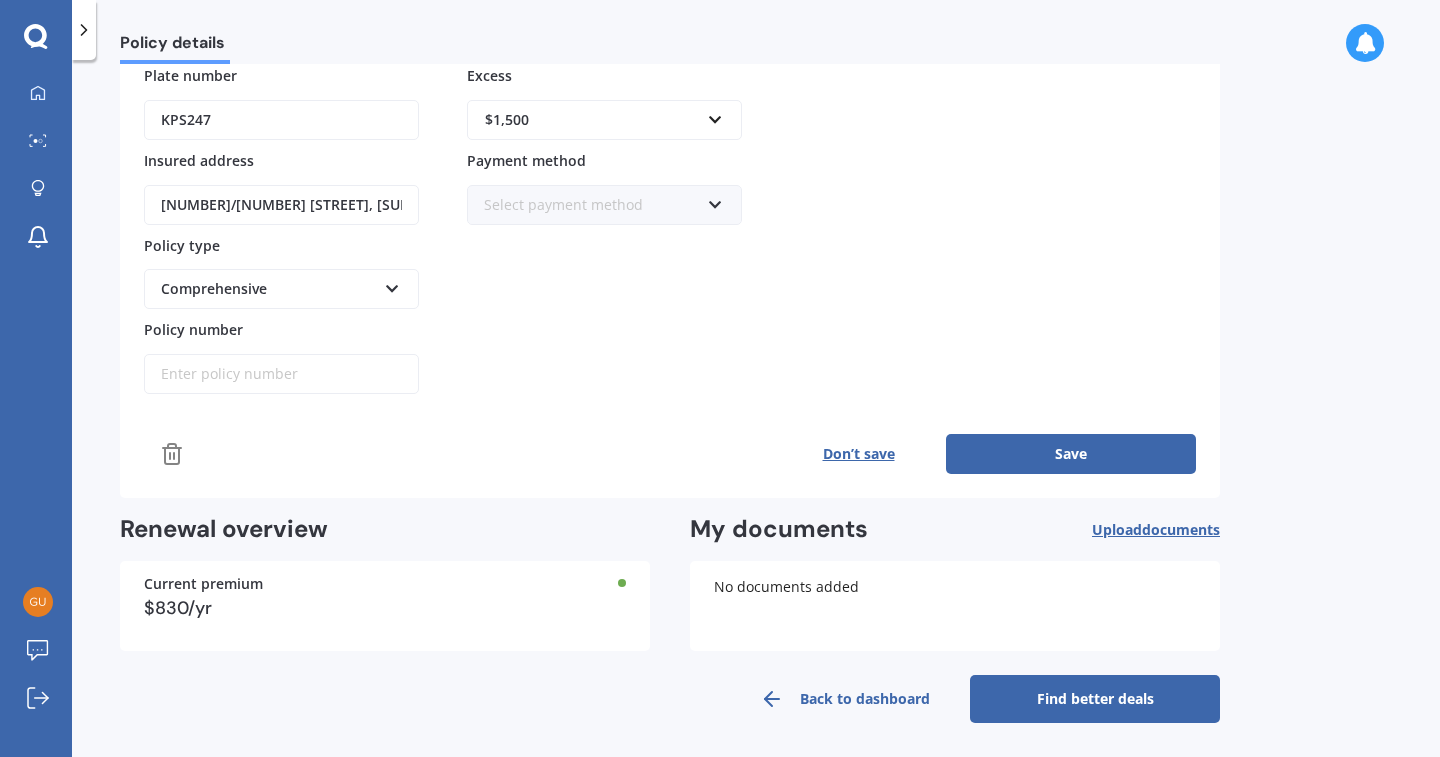 click on "Find better deals" at bounding box center (1095, 699) 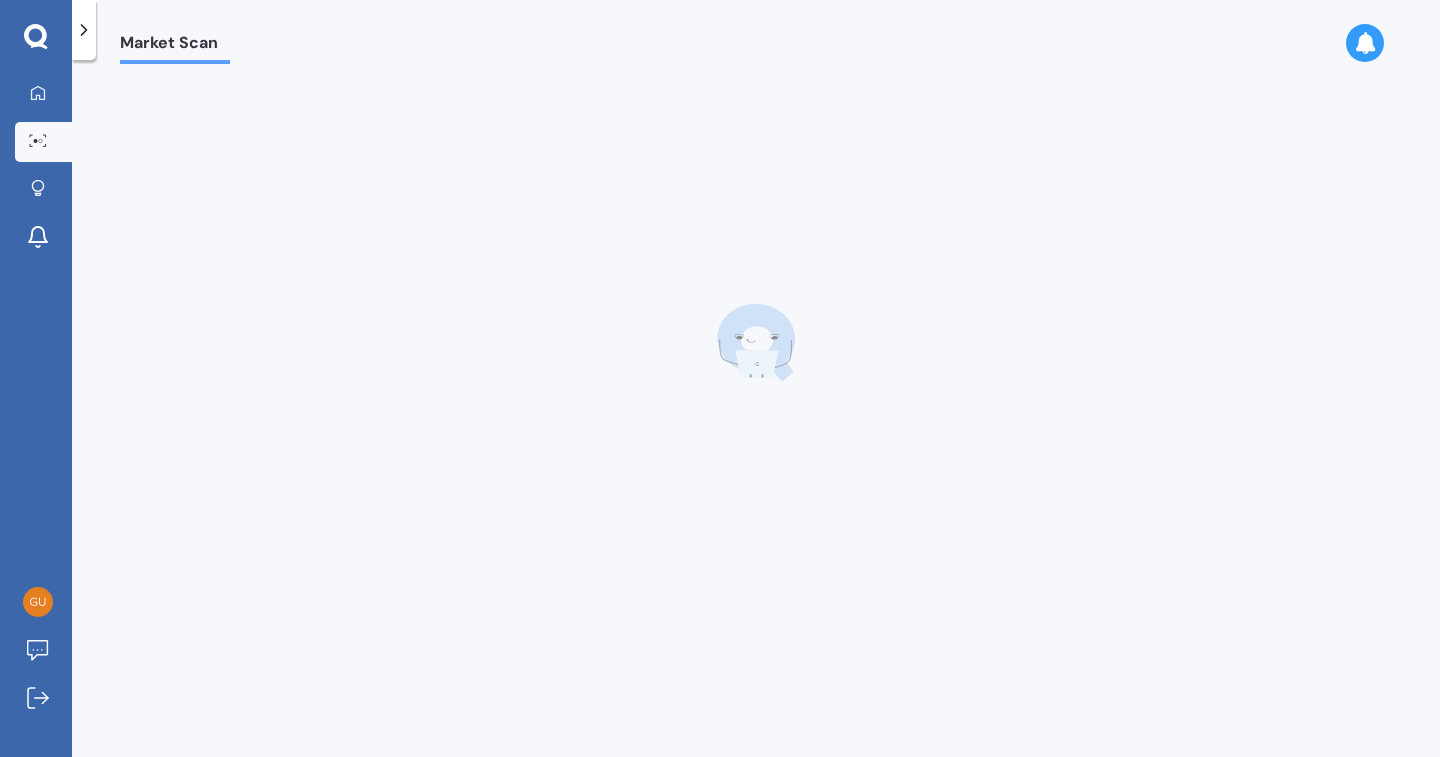 scroll, scrollTop: 0, scrollLeft: 0, axis: both 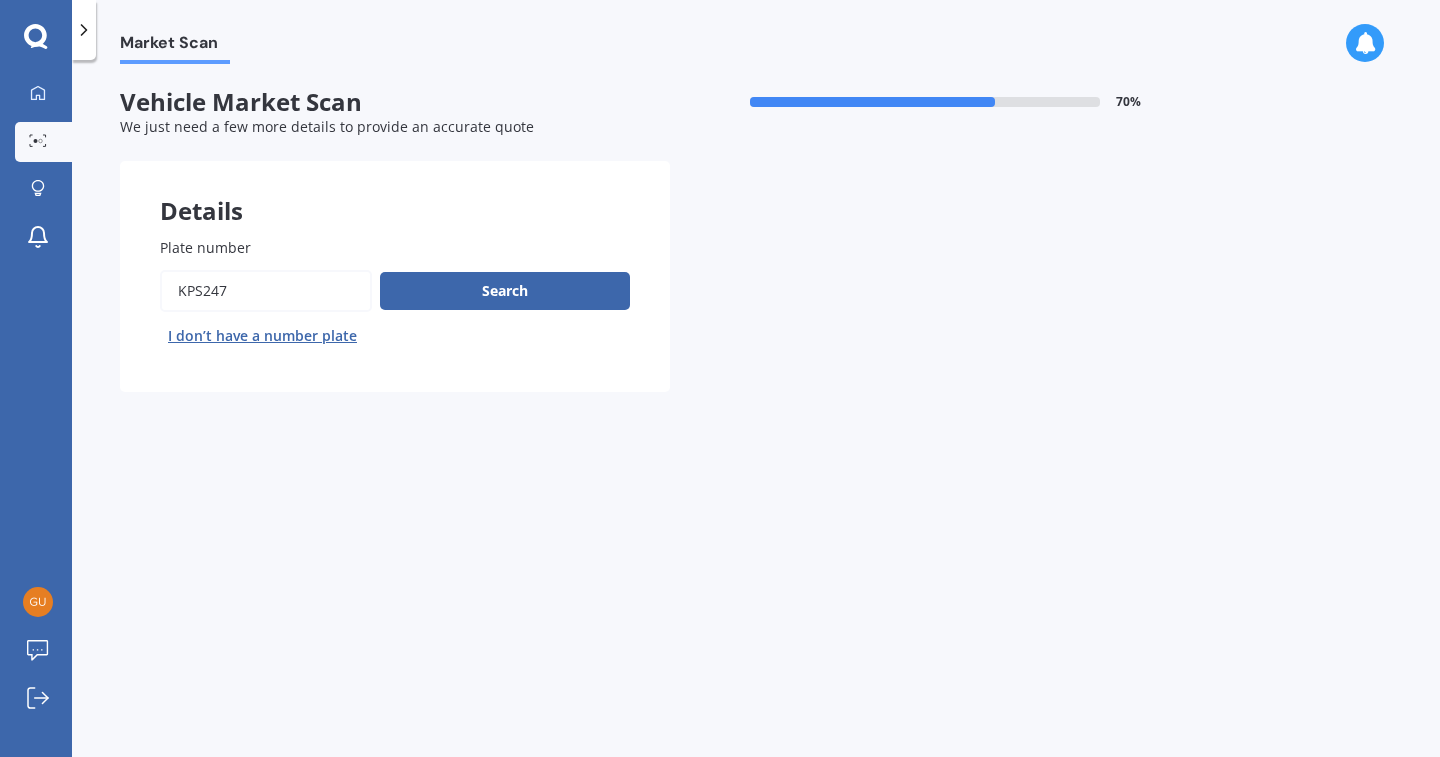 click on "Plate number" at bounding box center (391, 247) 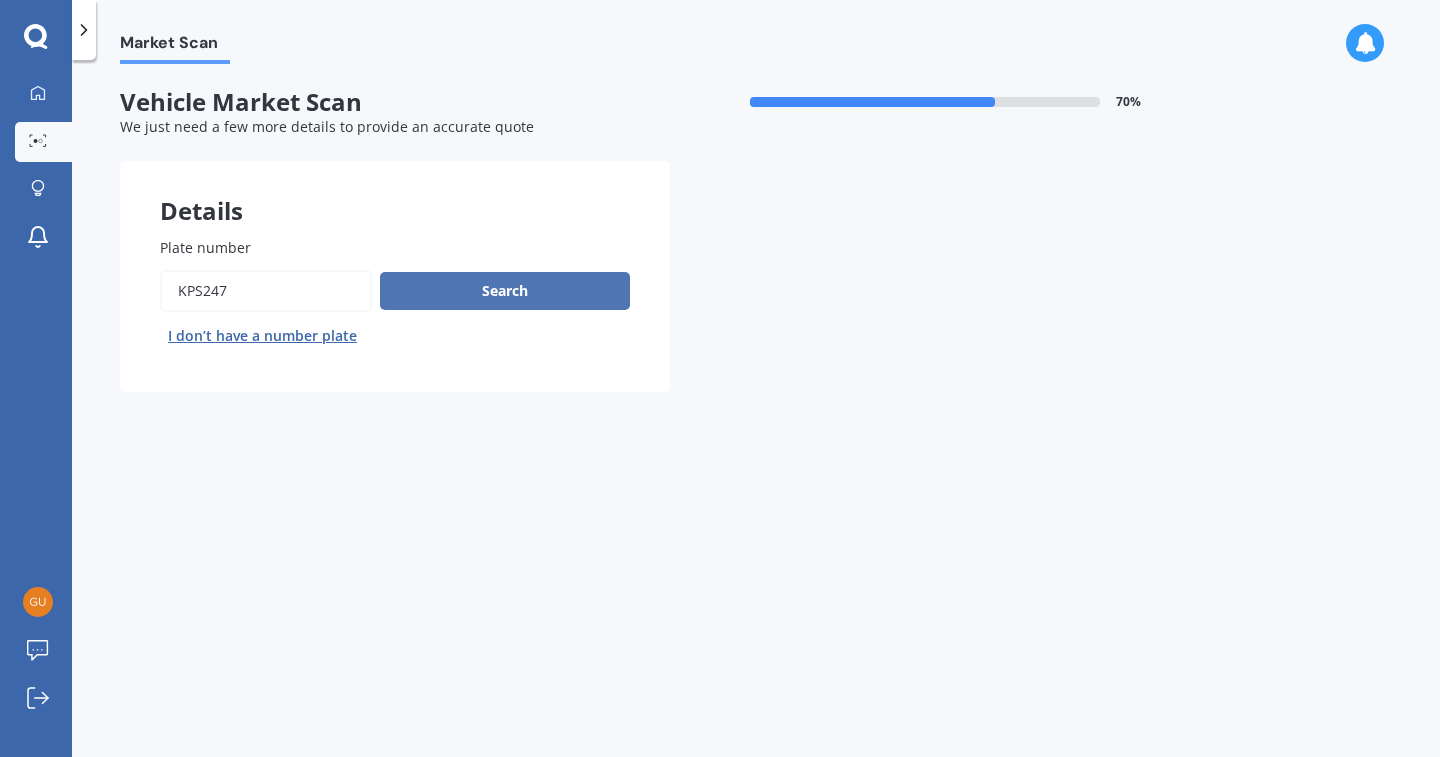 click on "Search" at bounding box center [505, 291] 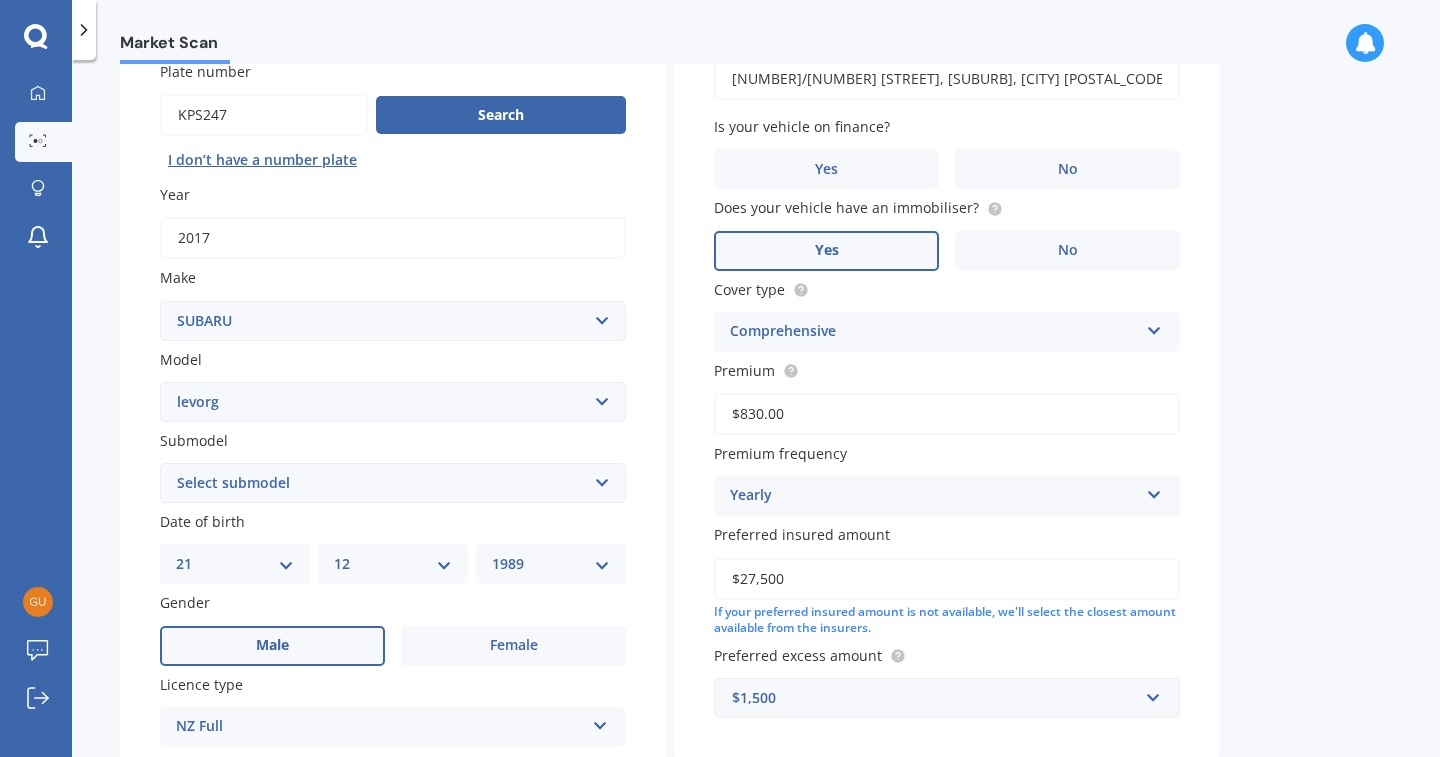 scroll, scrollTop: 273, scrollLeft: 0, axis: vertical 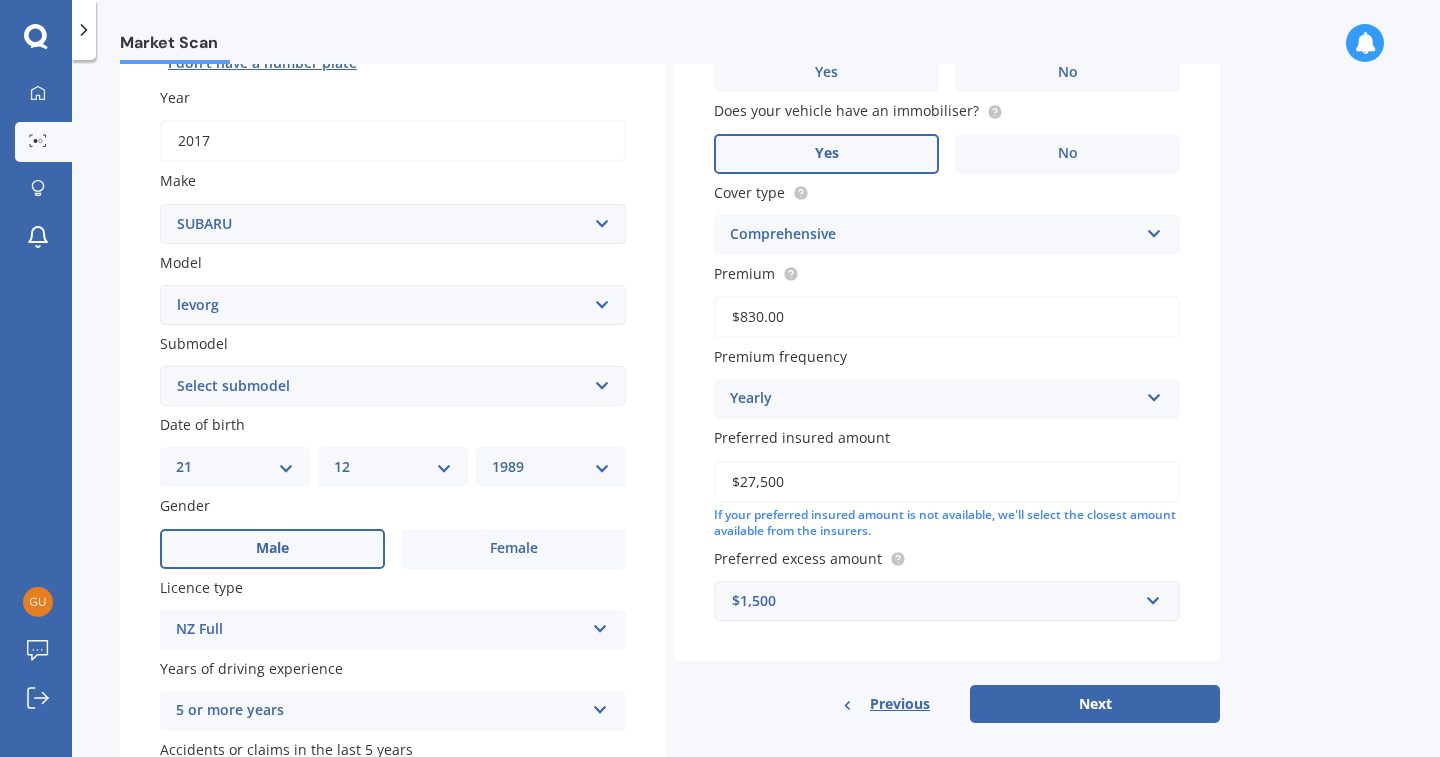 select on "2.0 GT-S" 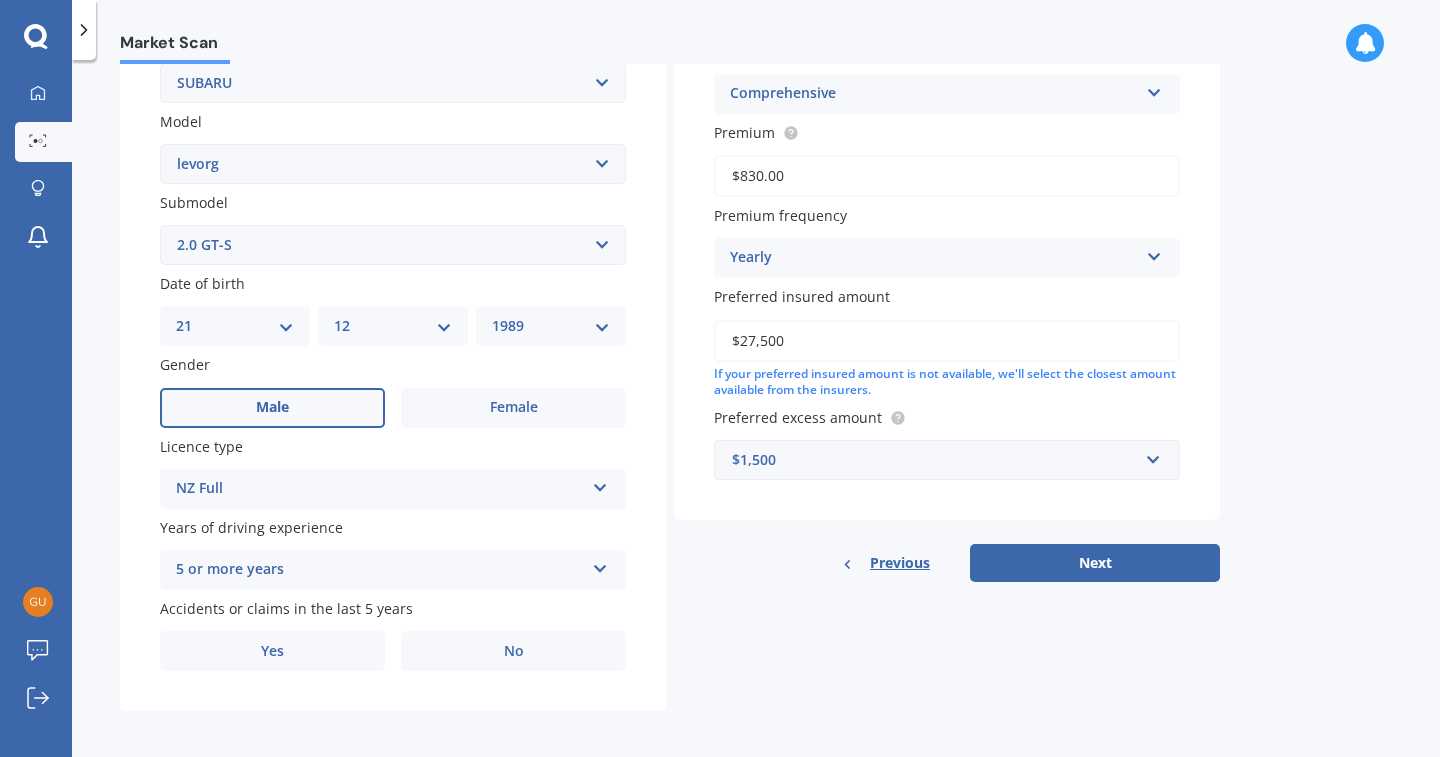 scroll, scrollTop: 413, scrollLeft: 0, axis: vertical 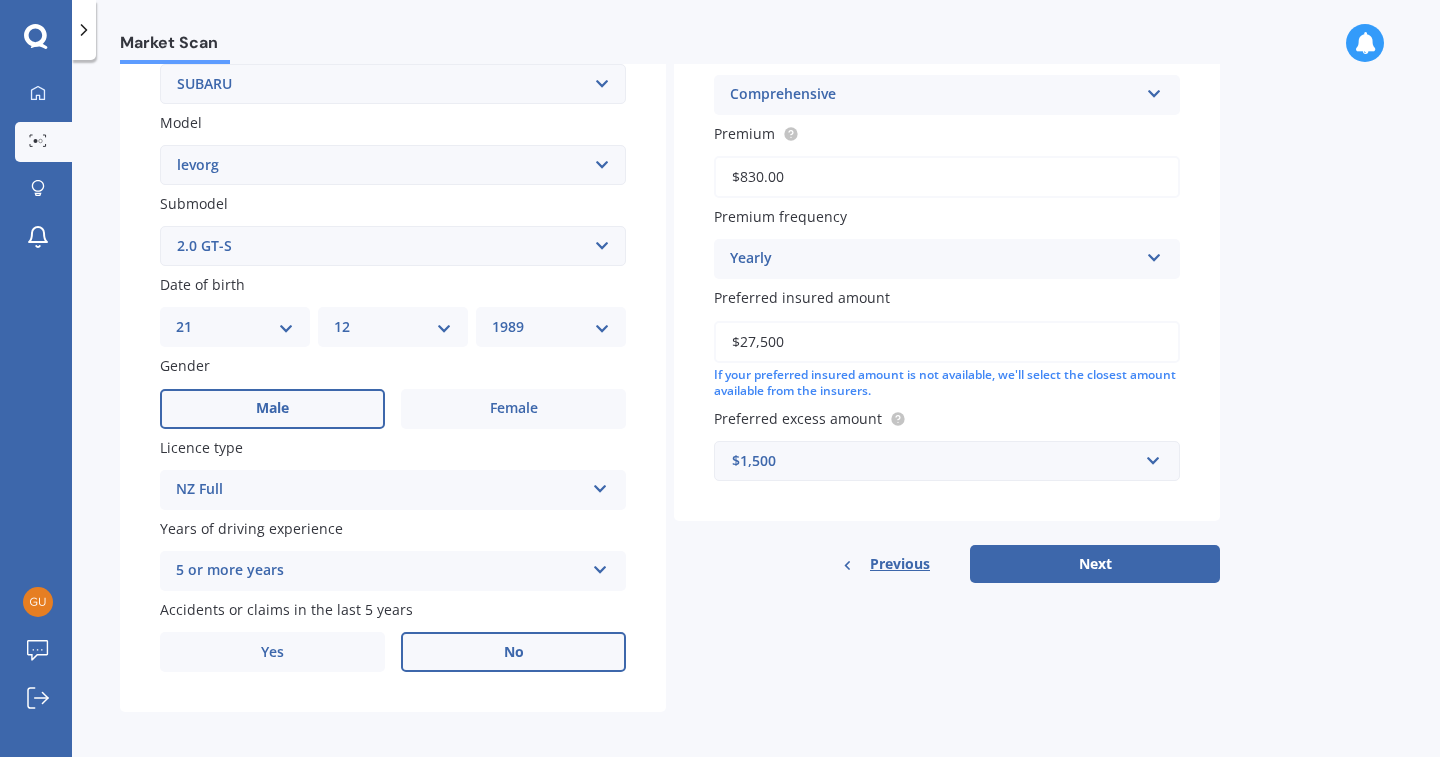 click on "No" at bounding box center (513, 409) 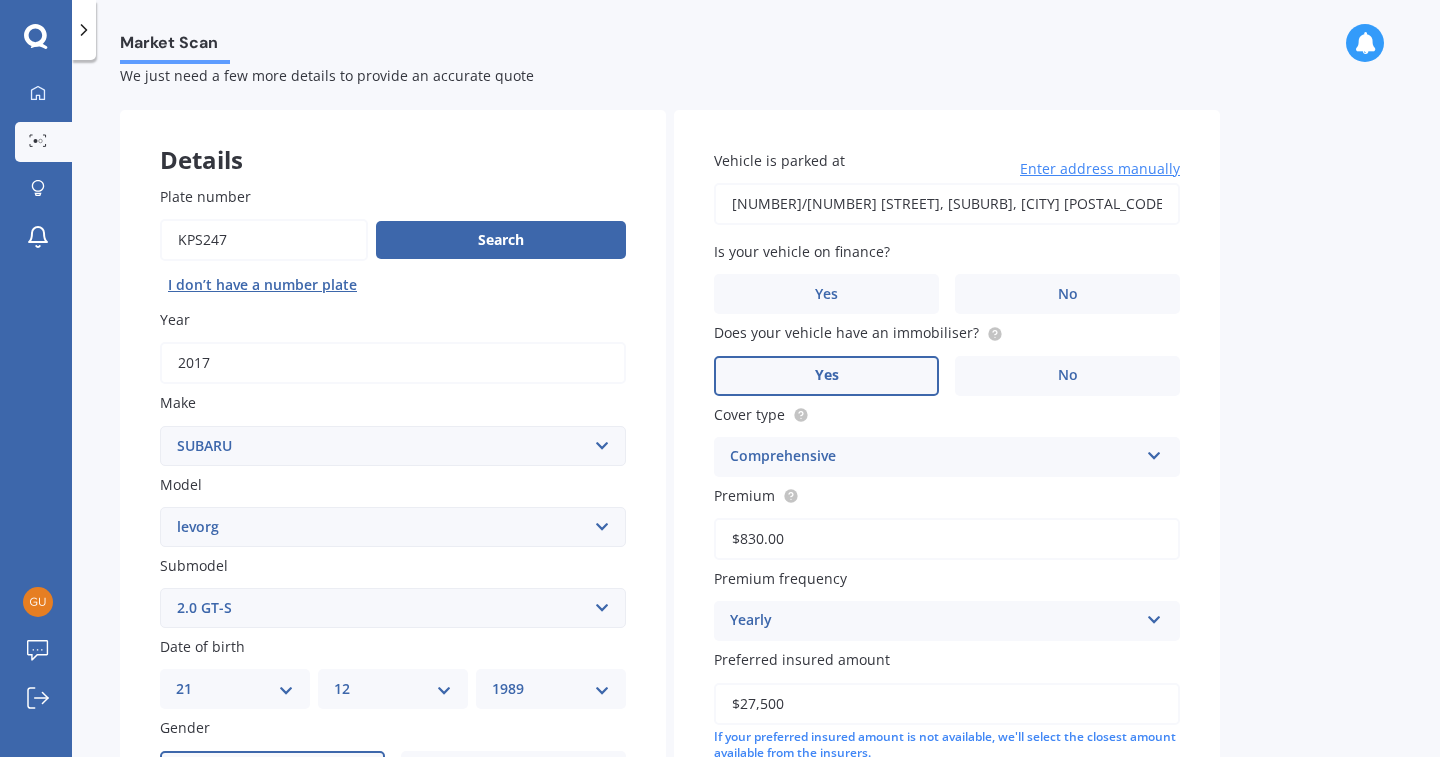 scroll, scrollTop: 50, scrollLeft: 0, axis: vertical 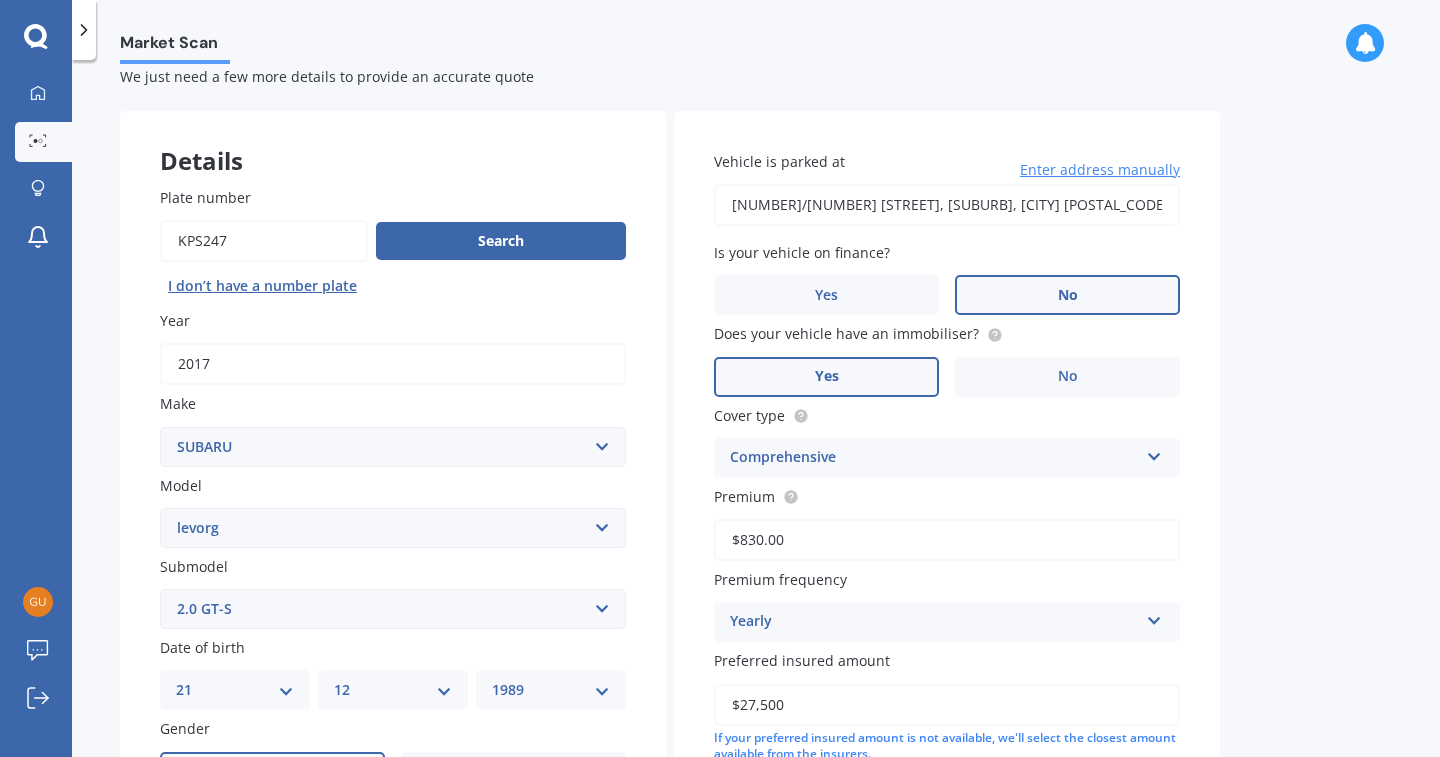 click on "No" at bounding box center (513, 772) 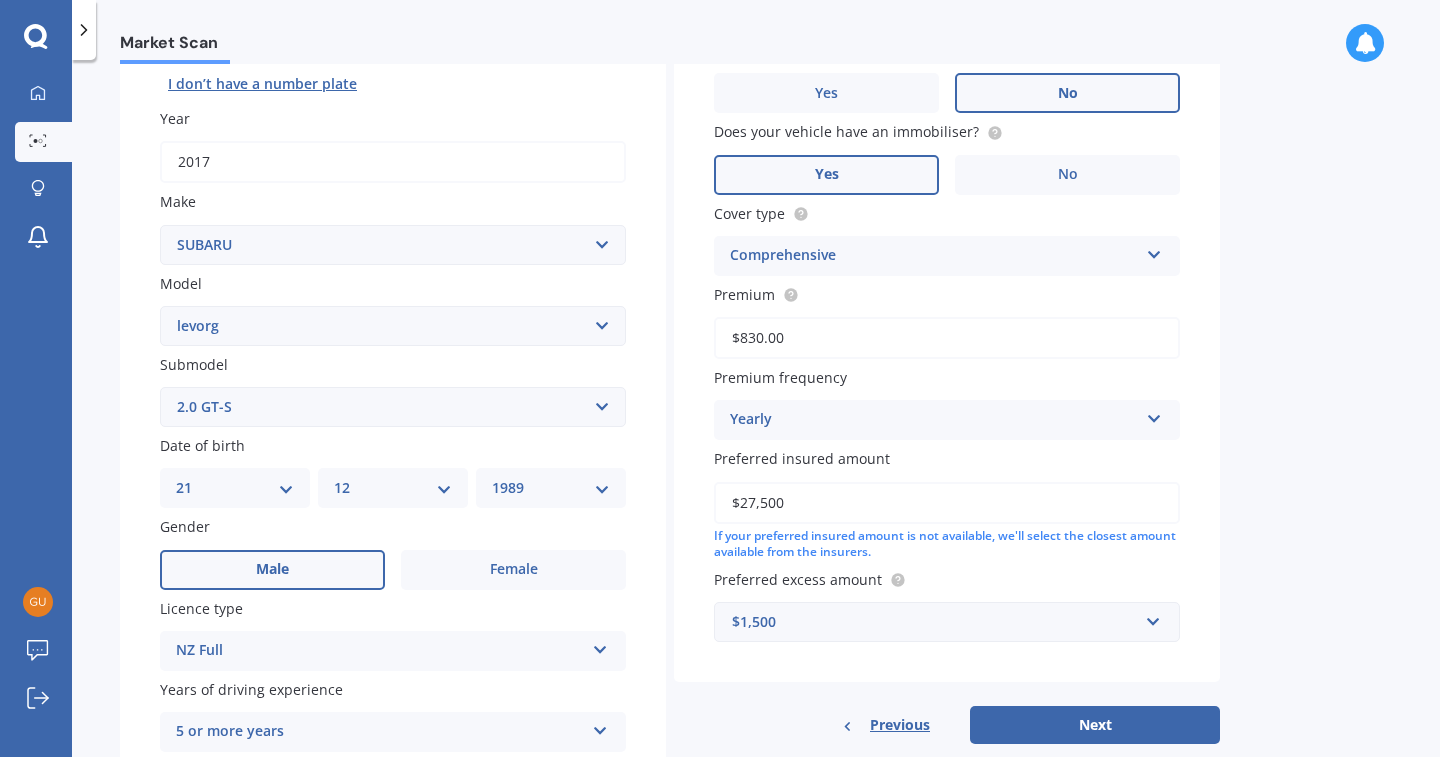scroll, scrollTop: 264, scrollLeft: 0, axis: vertical 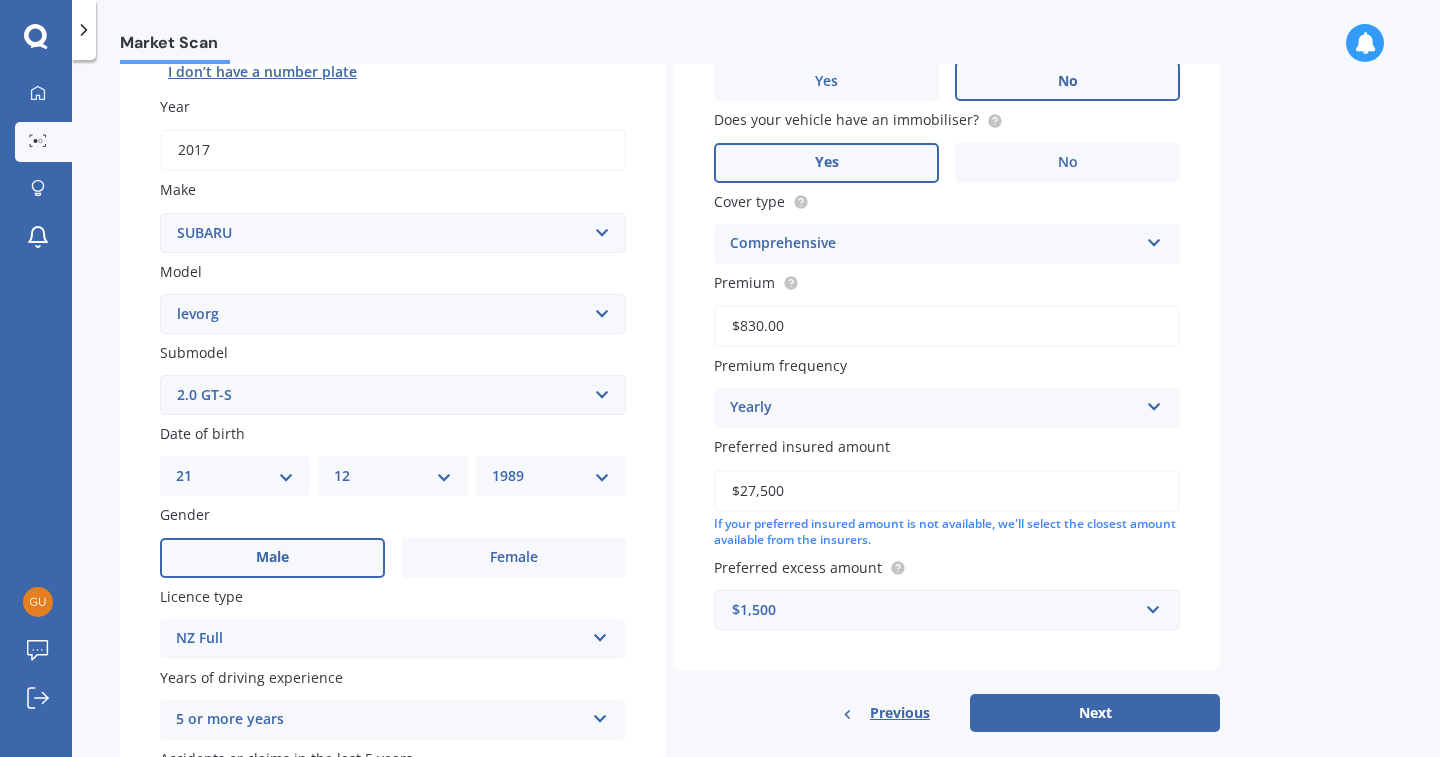 click on "$27,500" at bounding box center (947, 491) 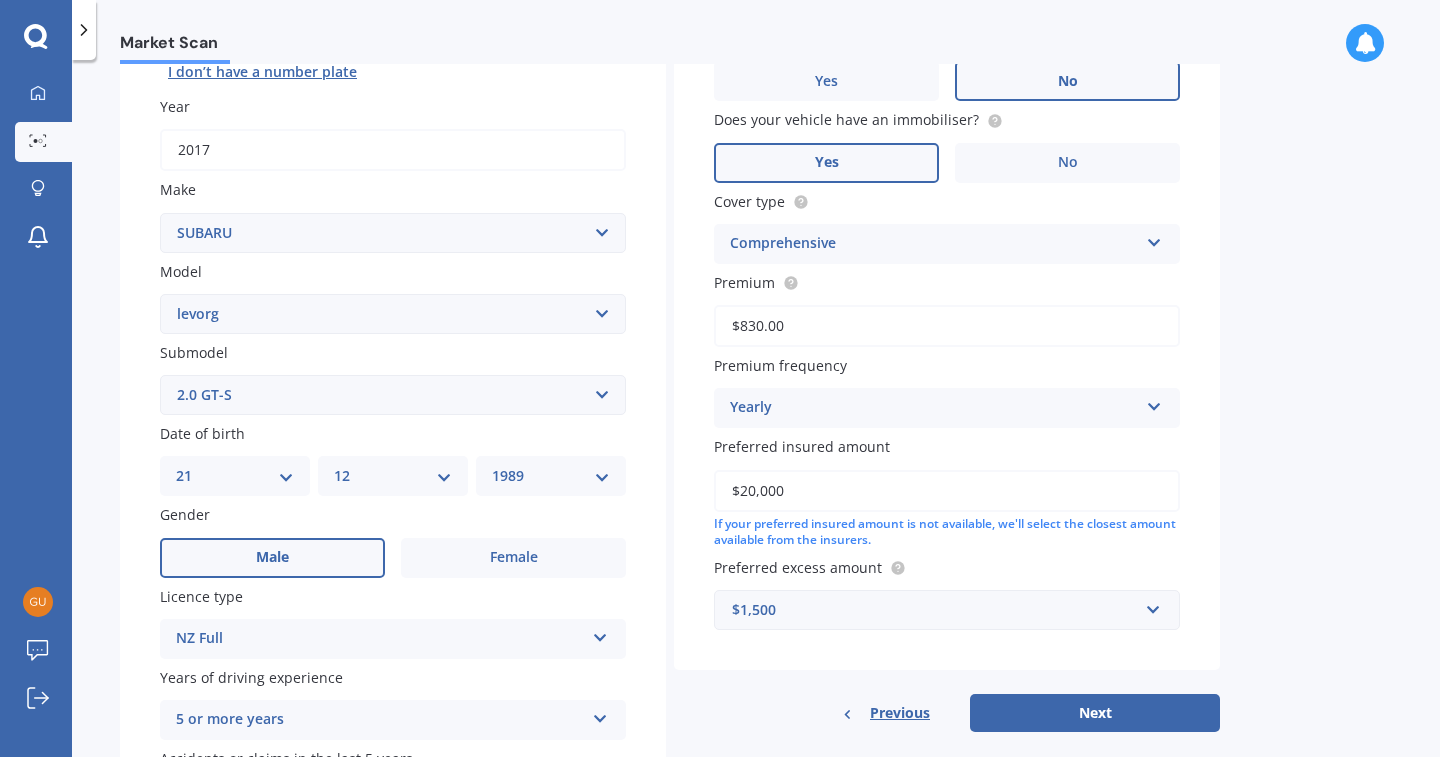 click on "Details Plate number Search I don’t have a number plate Year 2017 Make Select make AC ALFA ROMEO ASTON MARTIN AUDI AUSTIN BEDFORD Bentley BMW BYD CADILLAC CAN-AM CHERY CHEVROLET CHRYSLER Citroen CRUISEAIR CUPRA DAEWOO DAIHATSU DAIMLER DAMON DIAHATSU DODGE EXOCET FACTORY FIVE FERRARI FIAT Fiord FLEETWOOD FORD FOTON FRASER GEELY GENESIS GEORGIE BOY GMC GREAT WALL GWM HAVAL HILLMAN HINO HOLDEN HOLIDAY RAMBLER HONDA HUMMER HYUNDAI INFINITI ISUZU IVECO JAC JAECOO JAGUAR JEEP KGM KIA LADA LAMBORGHINI LANCIA LANDROVER LDV LEXUS LINCOLN LOTUS LUNAR M.G M.G. MAHINDRA MASERATI MAZDA MCLAREN MERCEDES AMG Mercedes Benz MERCEDES-AMG MERCURY MINI MITSUBISHI MORGAN MORRIS NEWMAR NISSAN OMODA OPEL OXFORD PEUGEOT Plymouth Polestar PONTIAC PORSCHE PROTON RAM Range Rover Rayne RENAULT ROLLS ROYCE ROVER SAAB SATURN SEAT SHELBY SKODA SMART SSANGYONG SUBARU SUZUKI TATA TESLA TIFFIN Toyota TRIUMPH TVR Vauxhall VOLKSWAGEN VOLVO WESTFIELD WINNEBAGO ZX Model Select model BRZ Crosstrek Dex Exiga Forester Impreza Justy Legacy Leone R2" at bounding box center [670, 379] 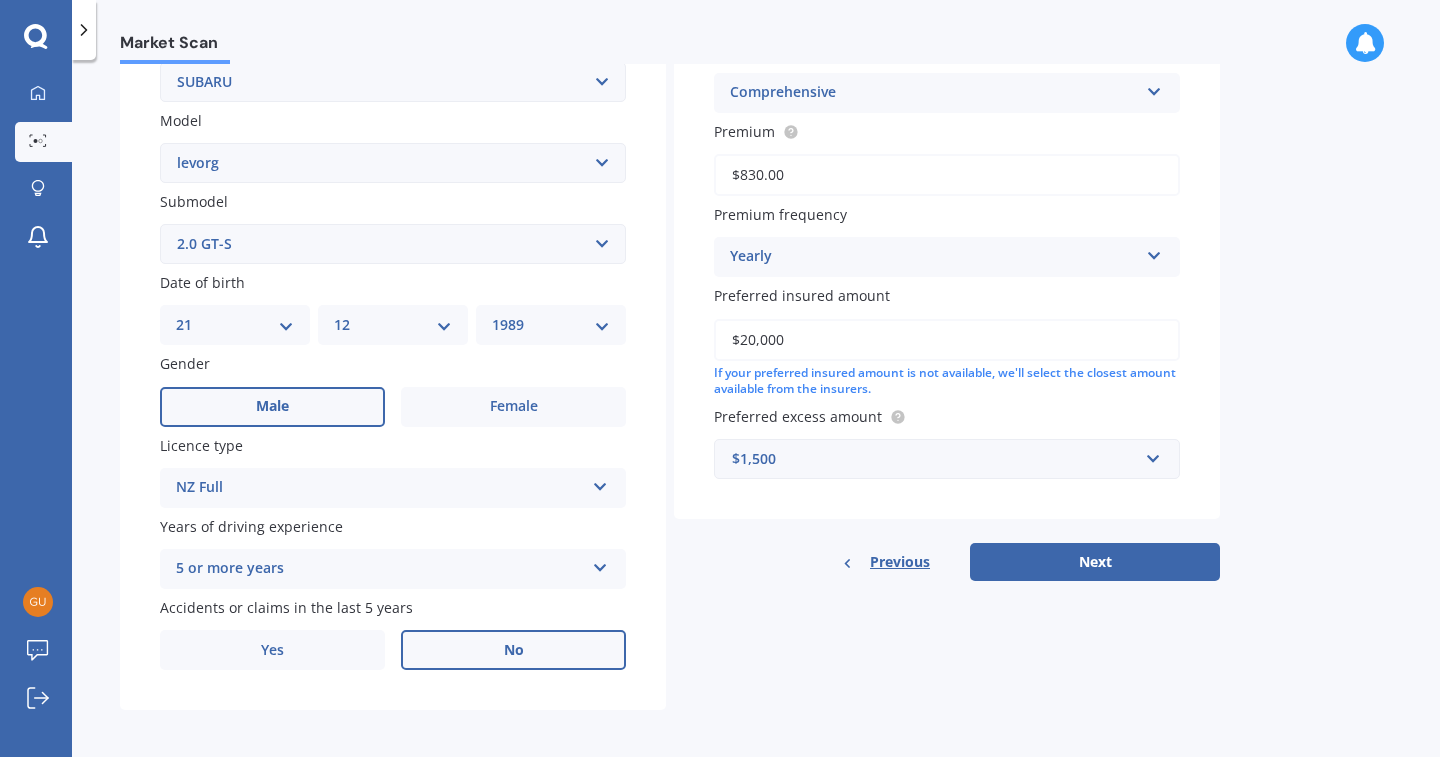 scroll, scrollTop: 413, scrollLeft: 0, axis: vertical 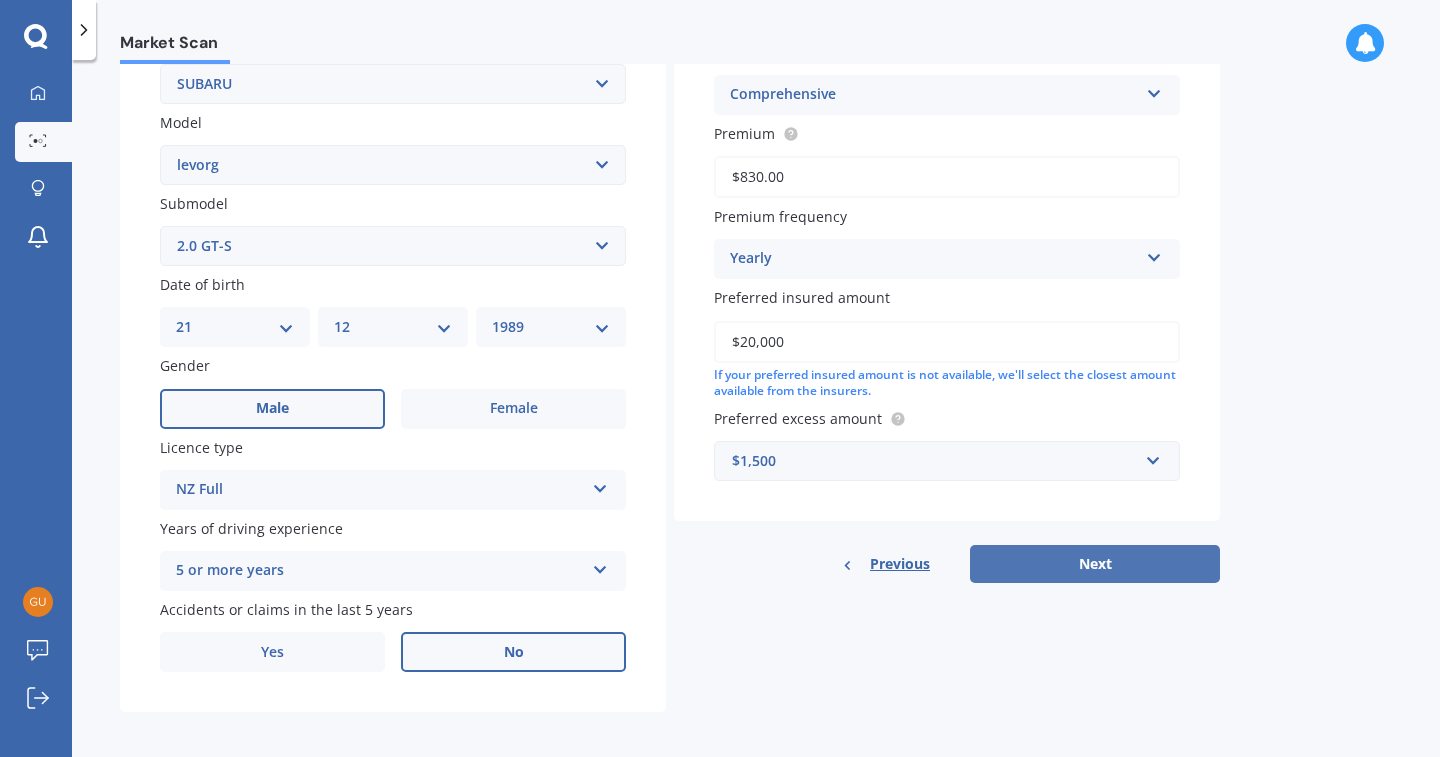 click on "Next" at bounding box center [1095, 564] 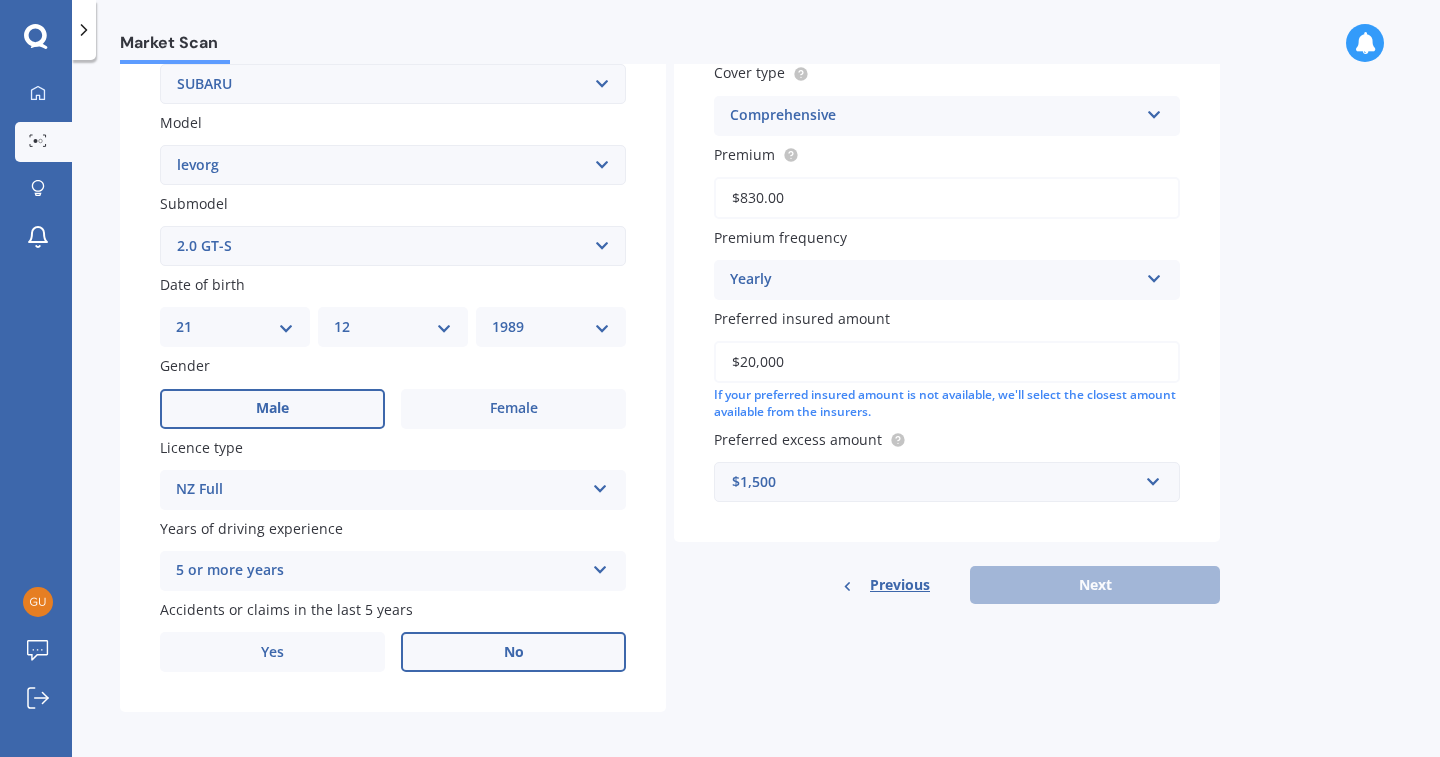 scroll, scrollTop: 135, scrollLeft: 0, axis: vertical 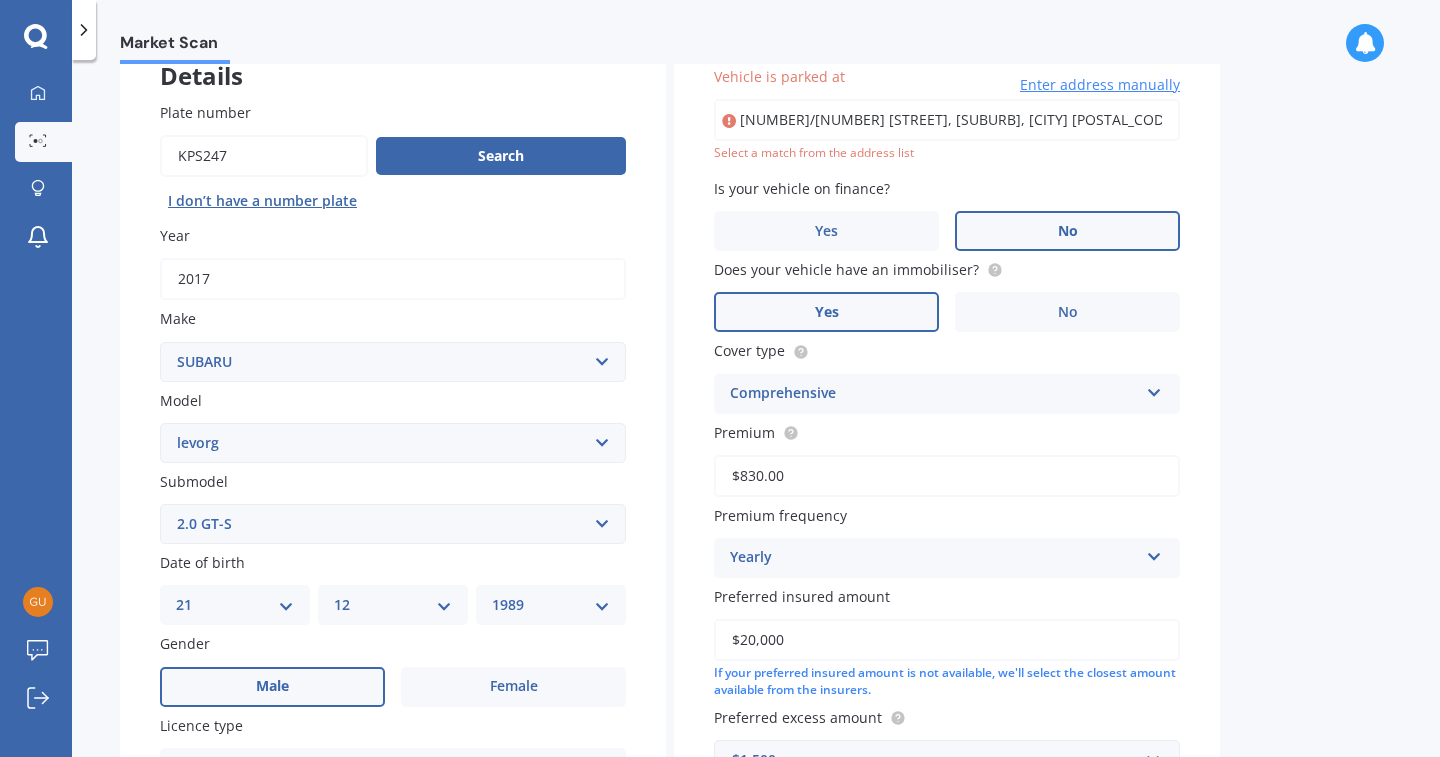 click on "[NUMBER]/[NUMBER] [STREET], [SUBURB], [CITY] [POSTAL_CODE]" at bounding box center [947, 120] 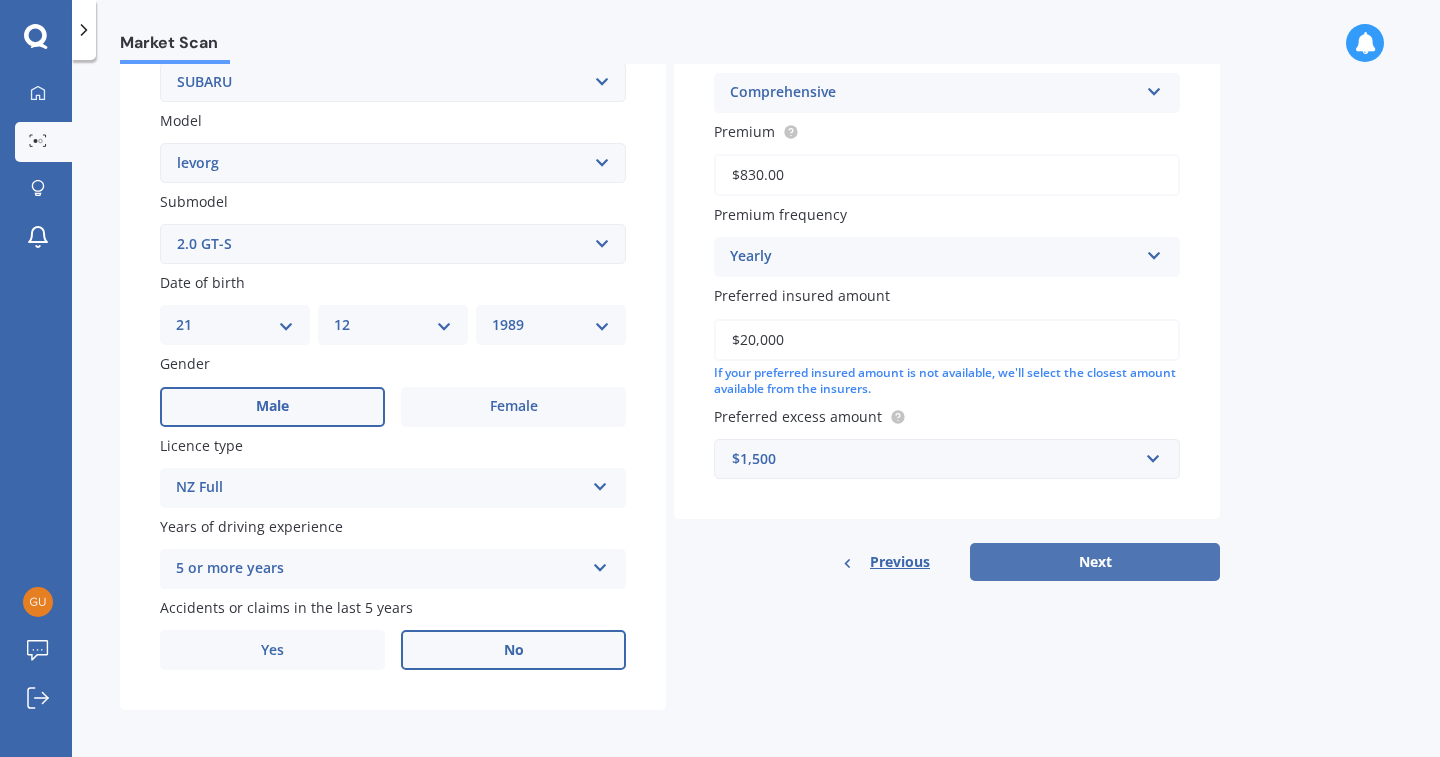scroll, scrollTop: 413, scrollLeft: 0, axis: vertical 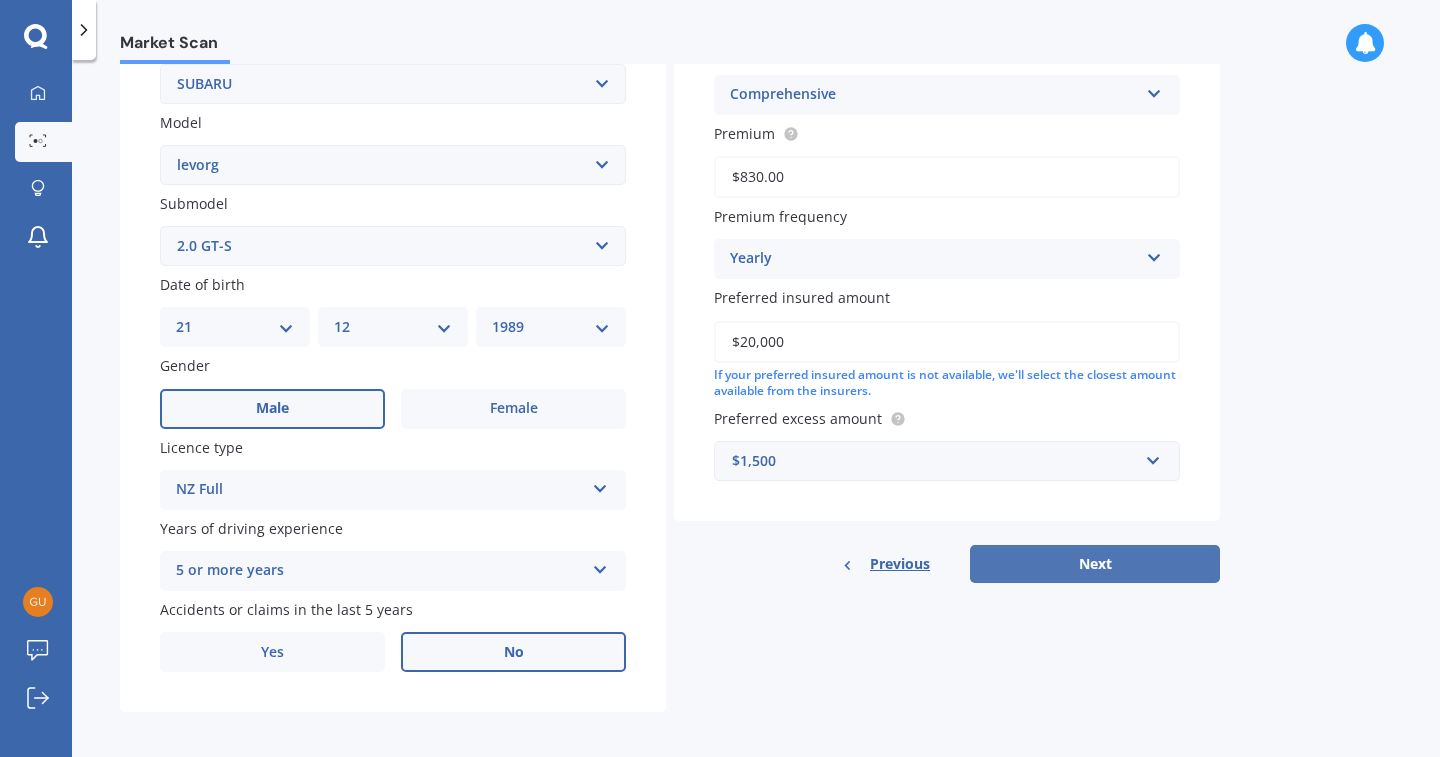 click on "Next" at bounding box center (1095, 564) 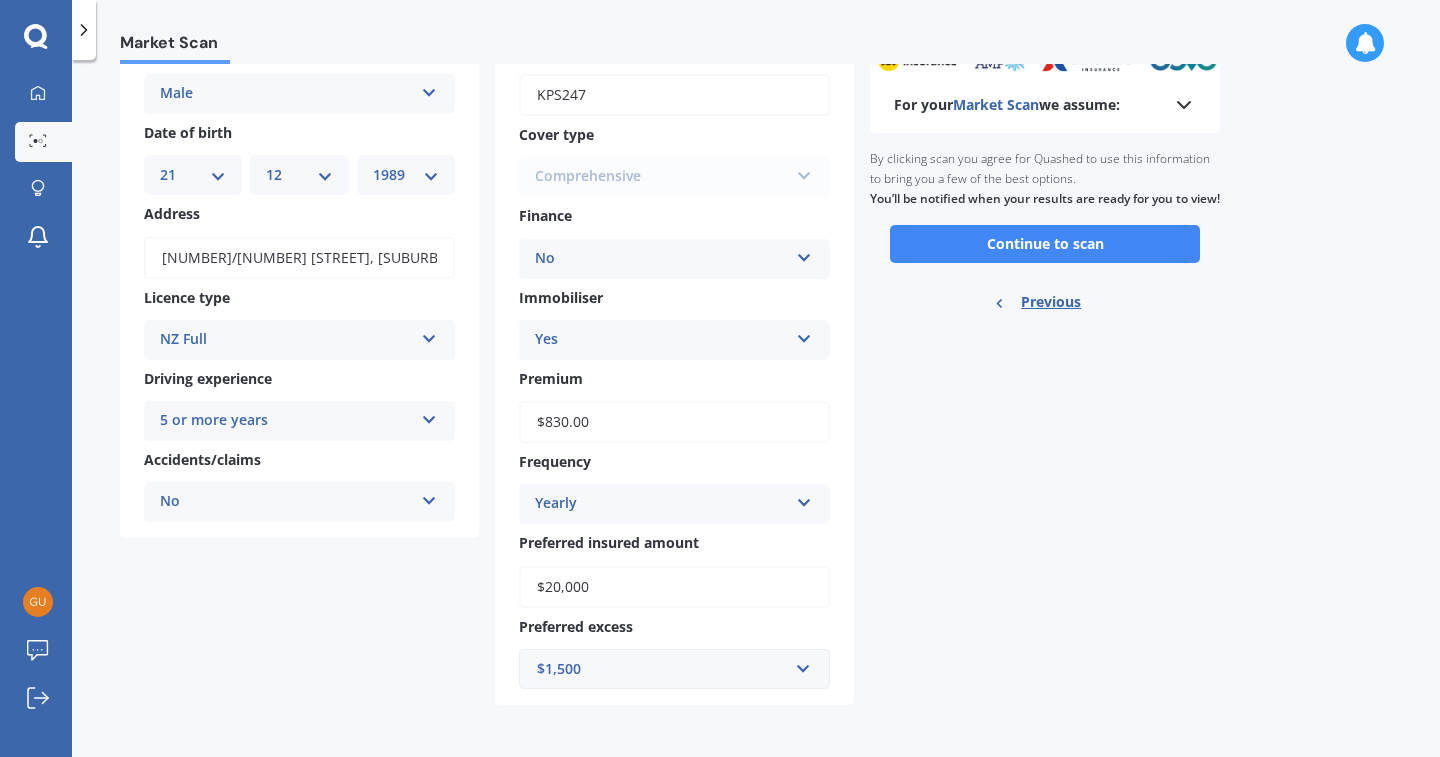scroll, scrollTop: 0, scrollLeft: 0, axis: both 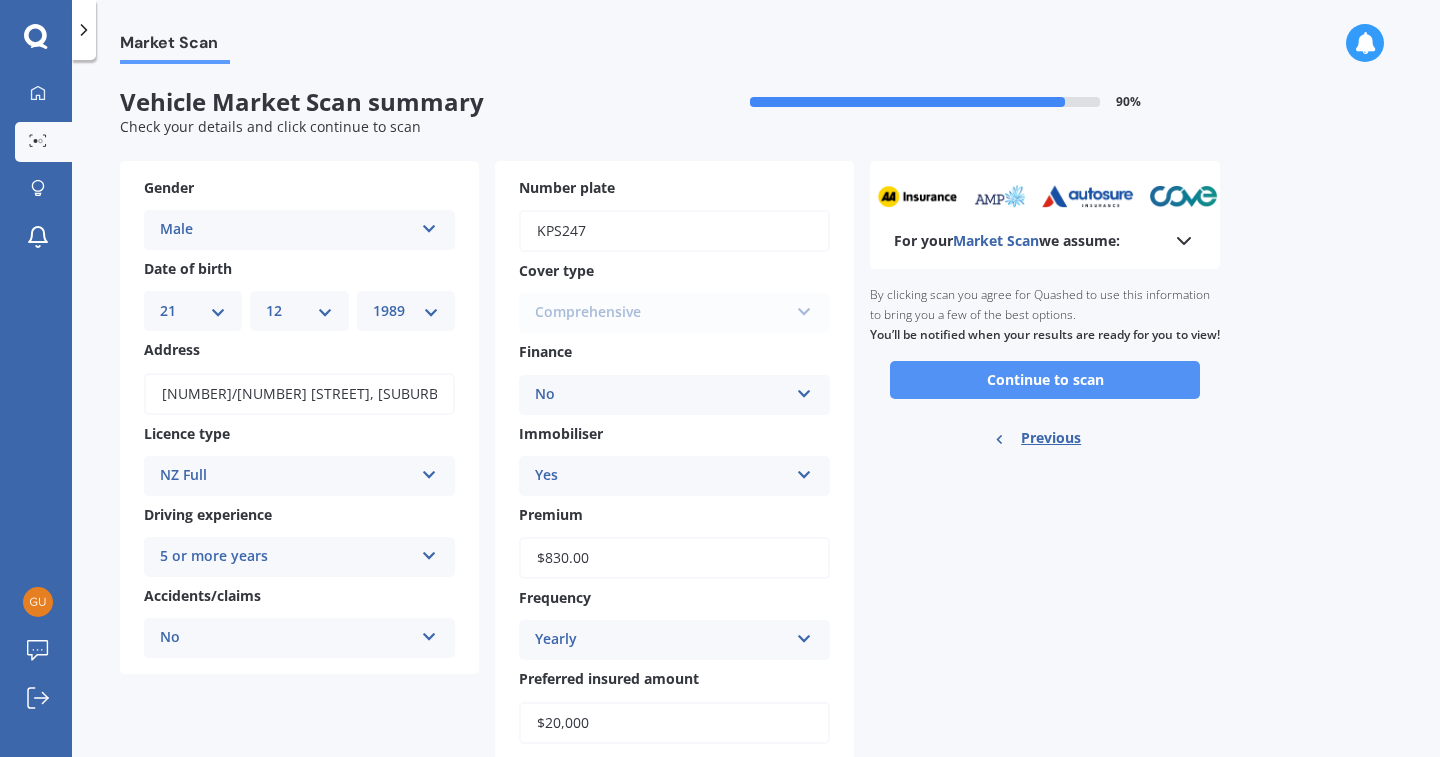 click on "Continue to scan" at bounding box center (1045, 380) 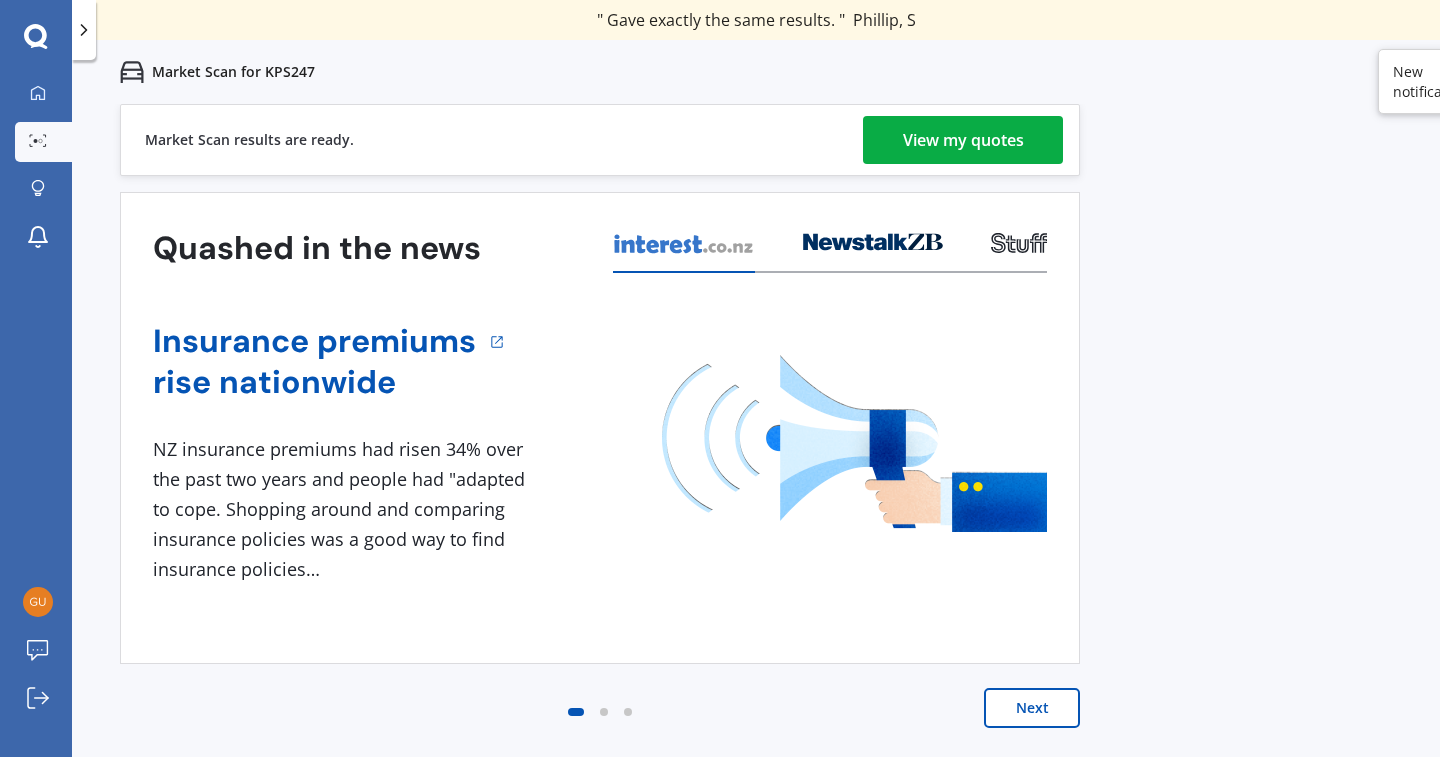 click on "View my quotes" at bounding box center (963, 140) 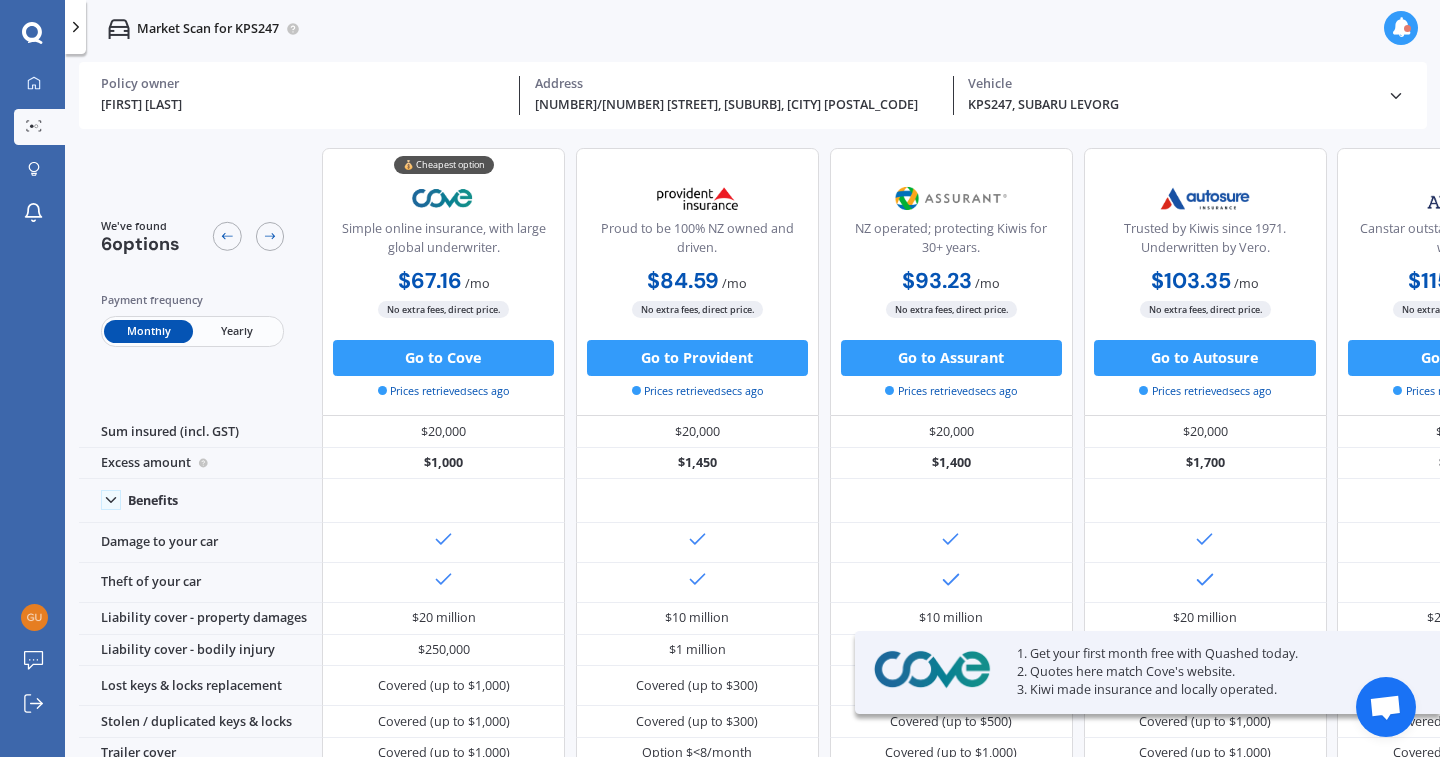 scroll, scrollTop: 0, scrollLeft: 0, axis: both 